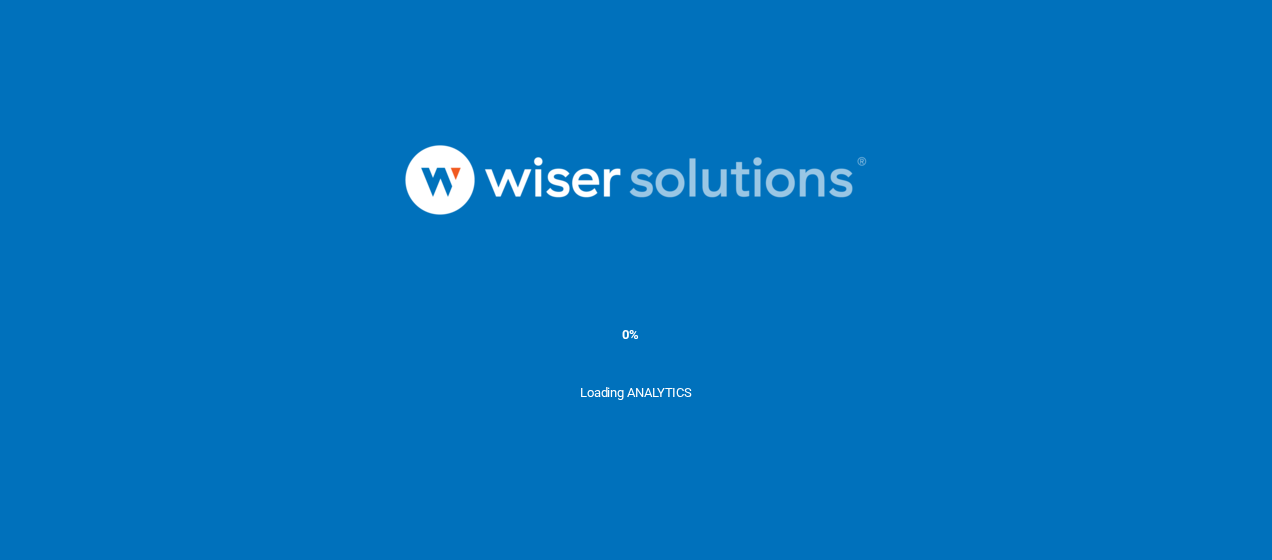 scroll, scrollTop: 0, scrollLeft: 0, axis: both 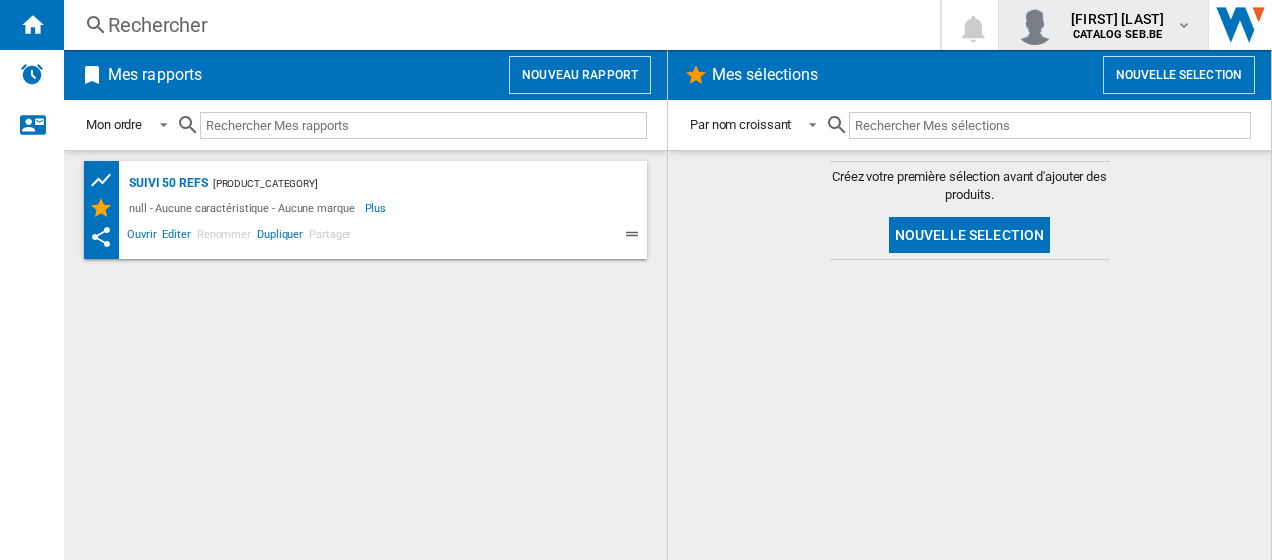 click on "[FIRST] [LAST]" at bounding box center (1103, 25) 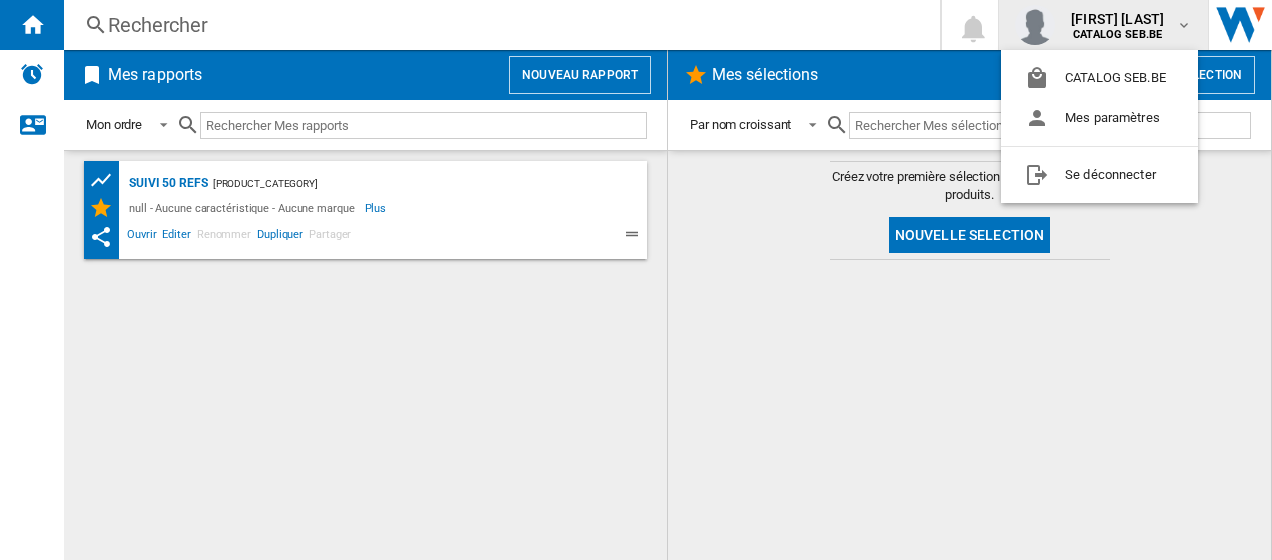click at bounding box center [636, 280] 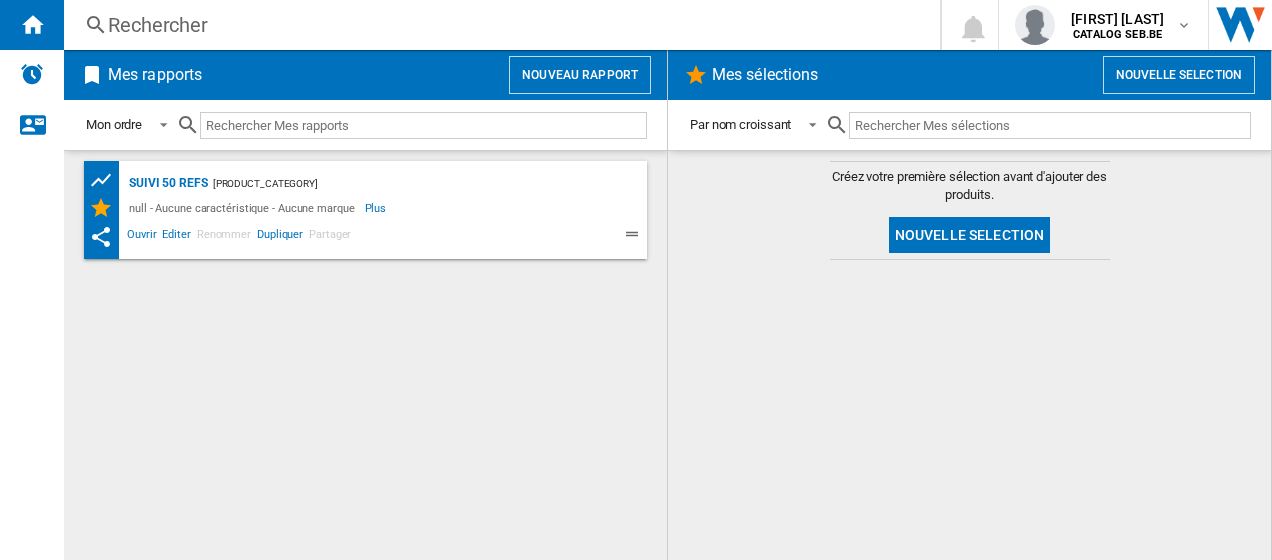 click on "Rechercher" at bounding box center (498, 25) 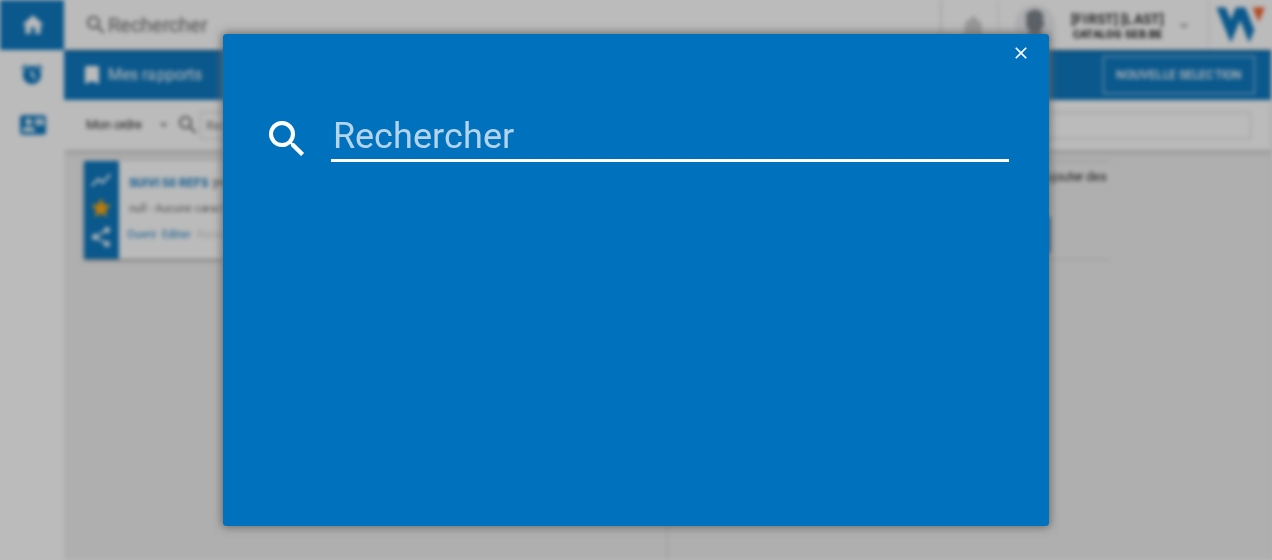 click at bounding box center [670, 138] 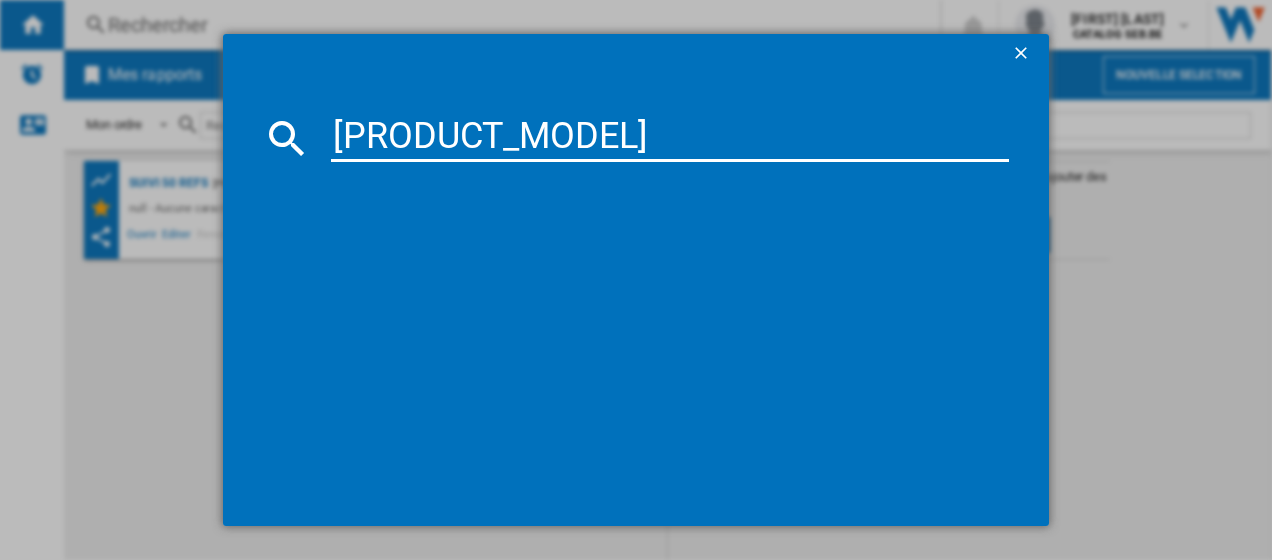 type on "[PRODUCT_MODEL]" 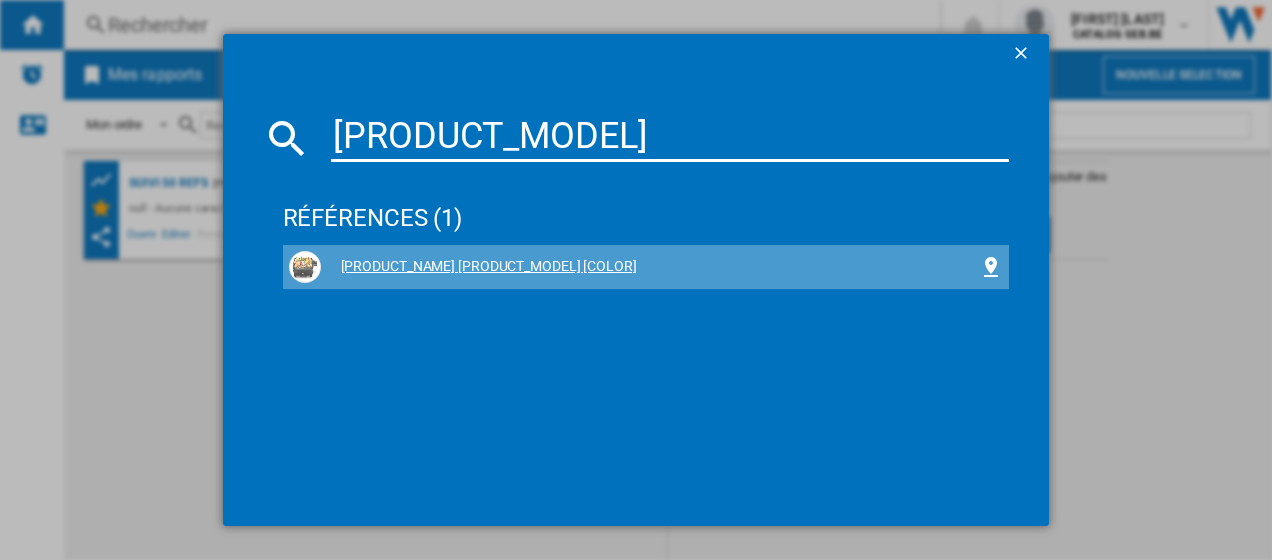 click on "[PRODUCT_NAME] [PRODUCT_MODEL] [COLOR]" at bounding box center [650, 267] 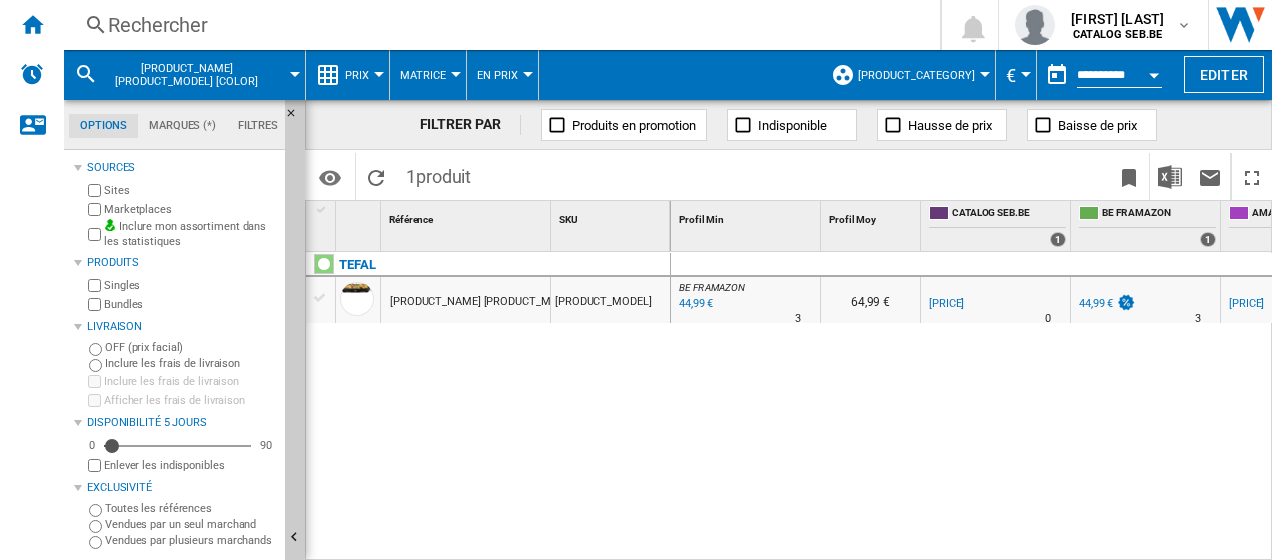 click on "[PRODUCT_CATEGORY]" at bounding box center [916, 75] 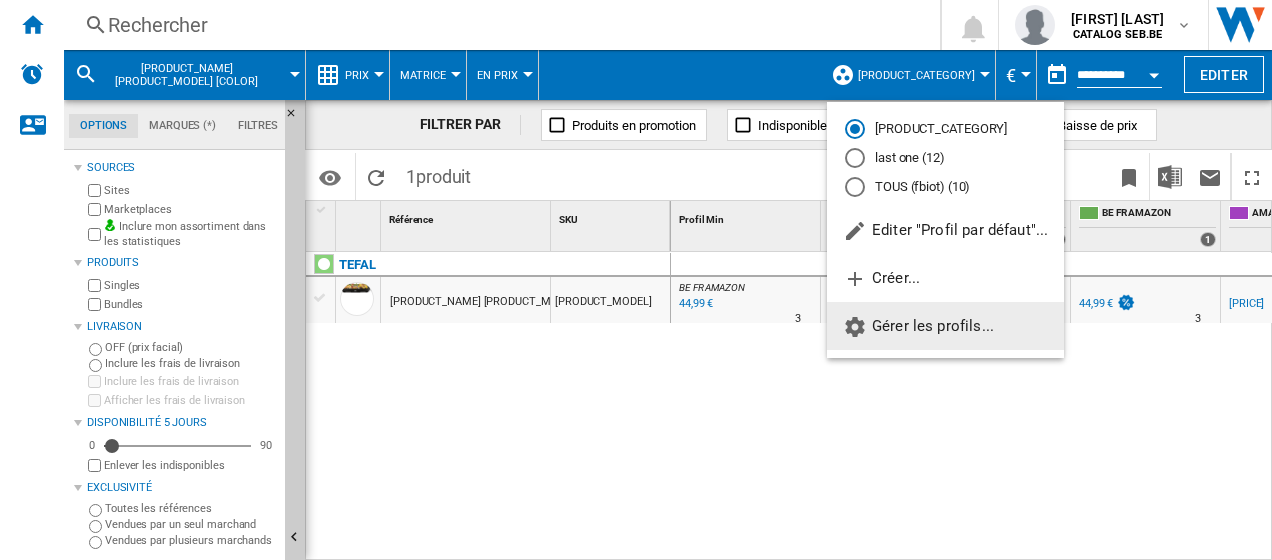 click on "Gérer les profils..." 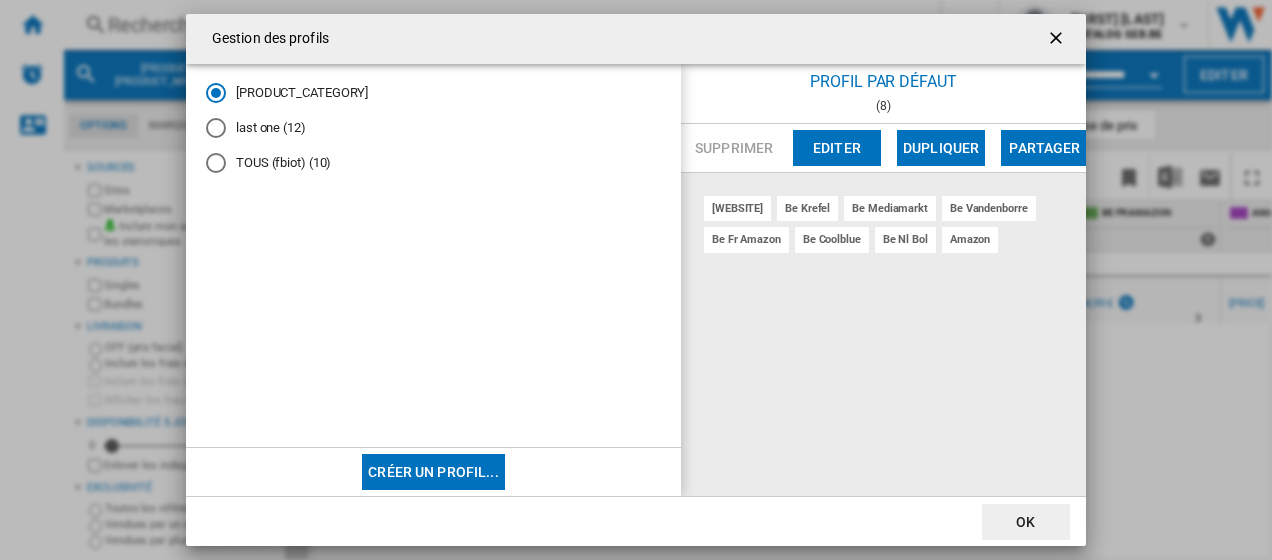 click at bounding box center (1058, 40) 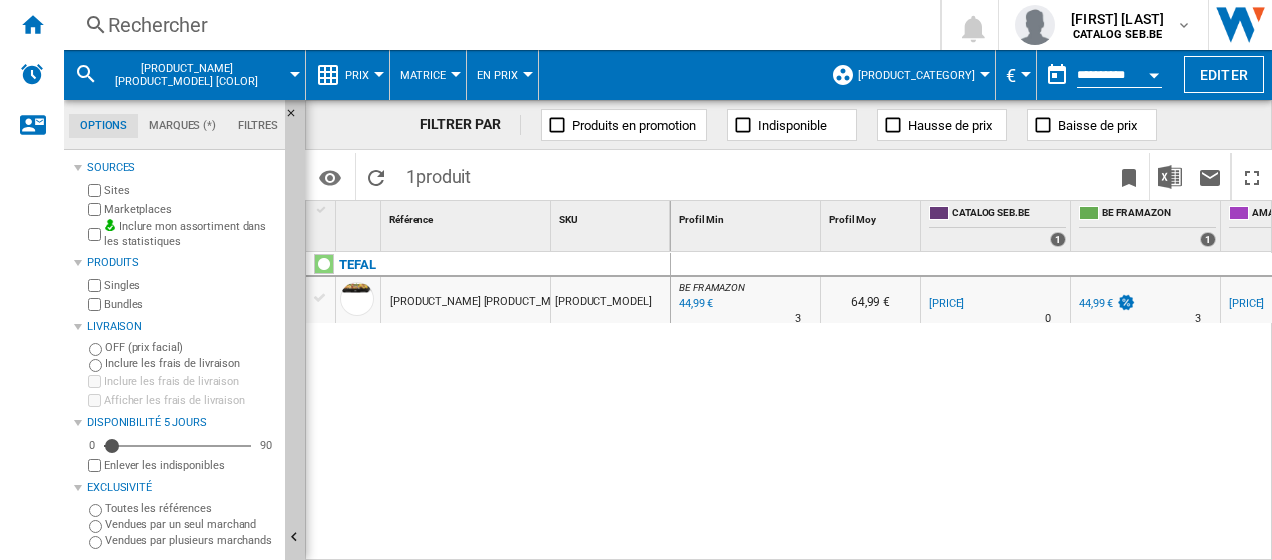 click on "[PRODUCT_CATEGORY]" at bounding box center (921, 75) 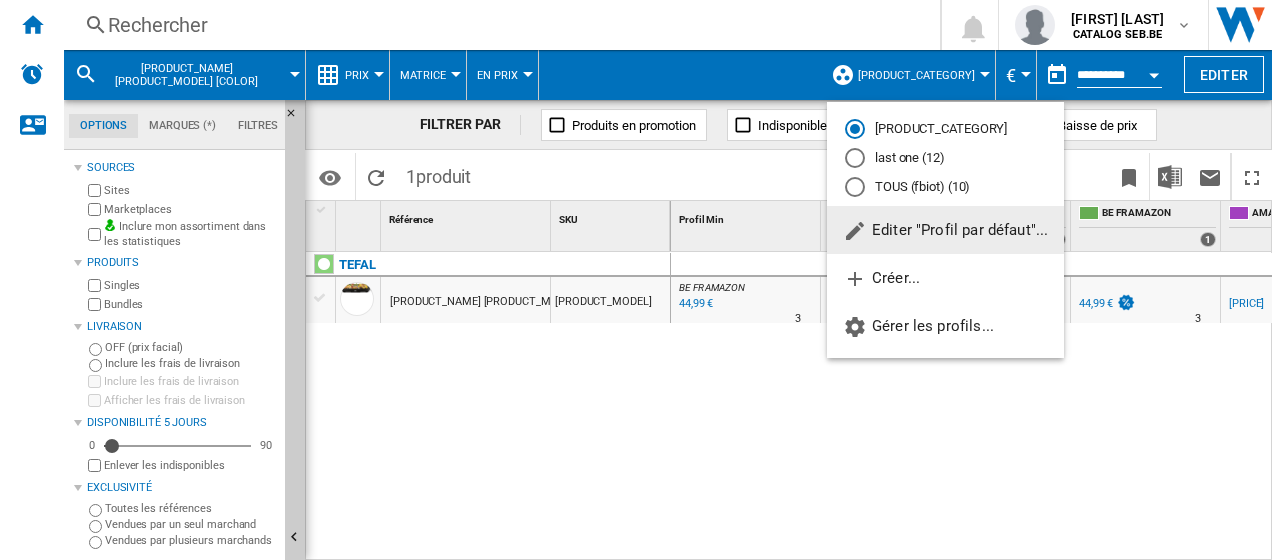 click on "Editer "Profil par défaut"..." 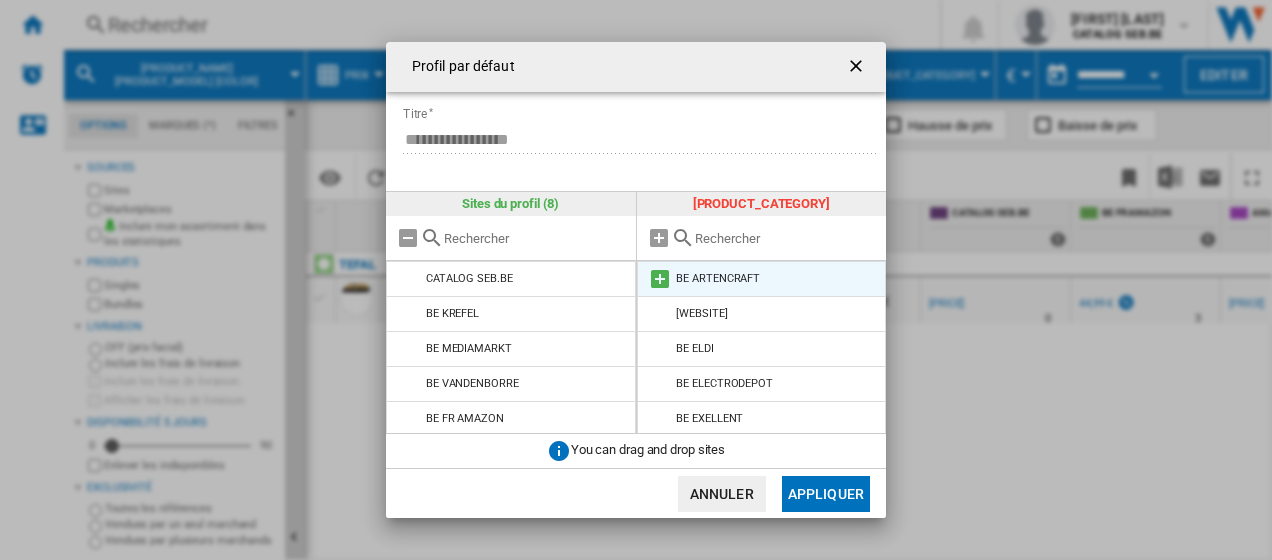click at bounding box center (660, 279) 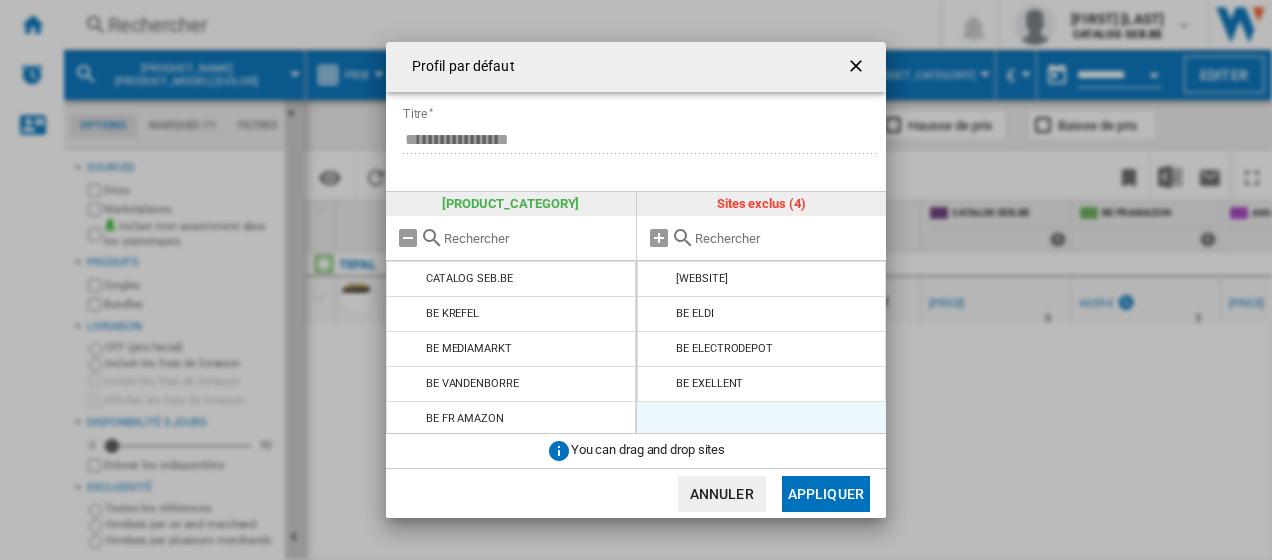 click at bounding box center [660, 279] 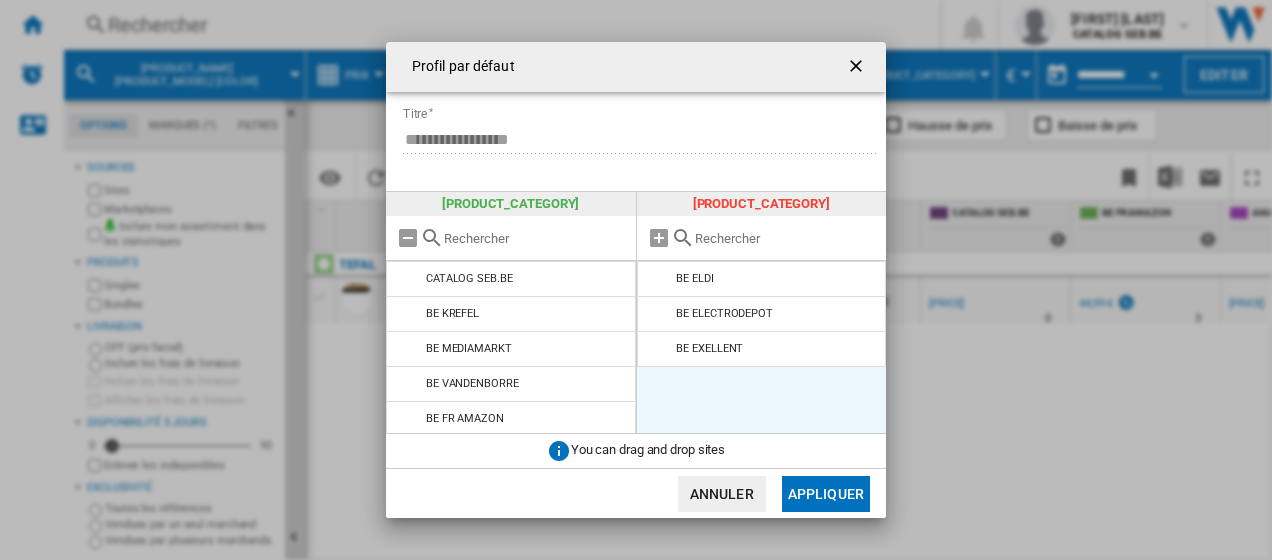 click at bounding box center (660, 279) 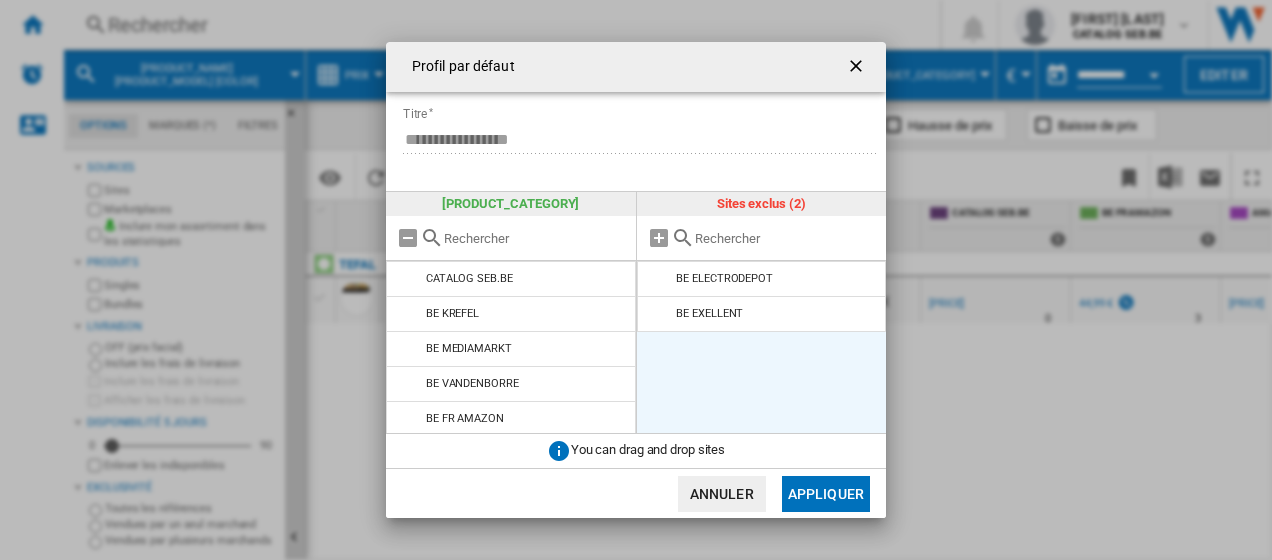 click at bounding box center [660, 279] 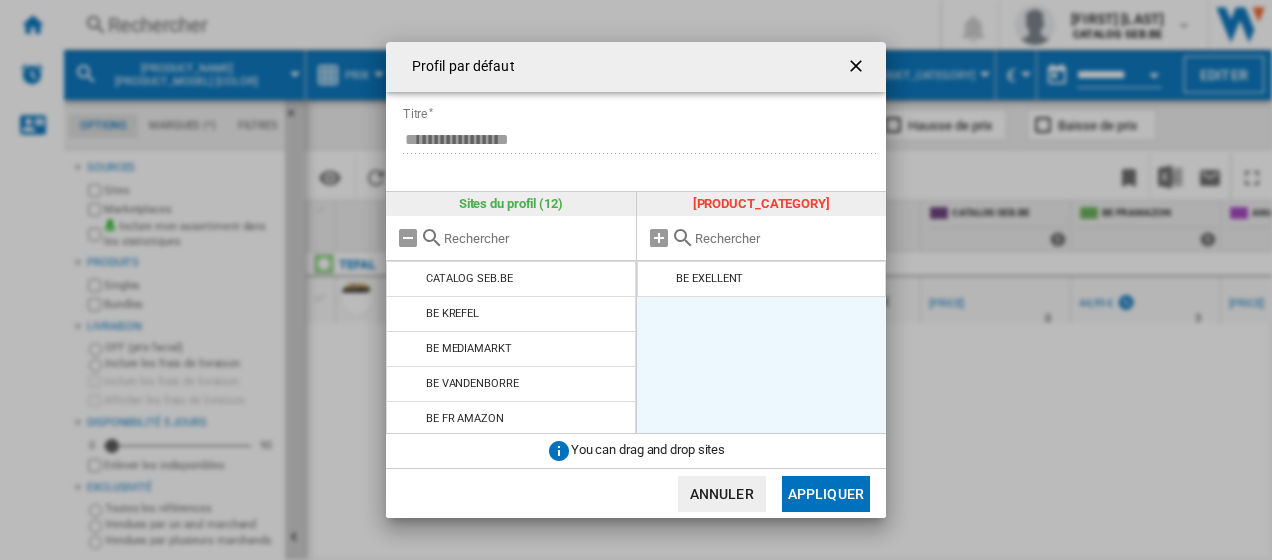 click at bounding box center [660, 279] 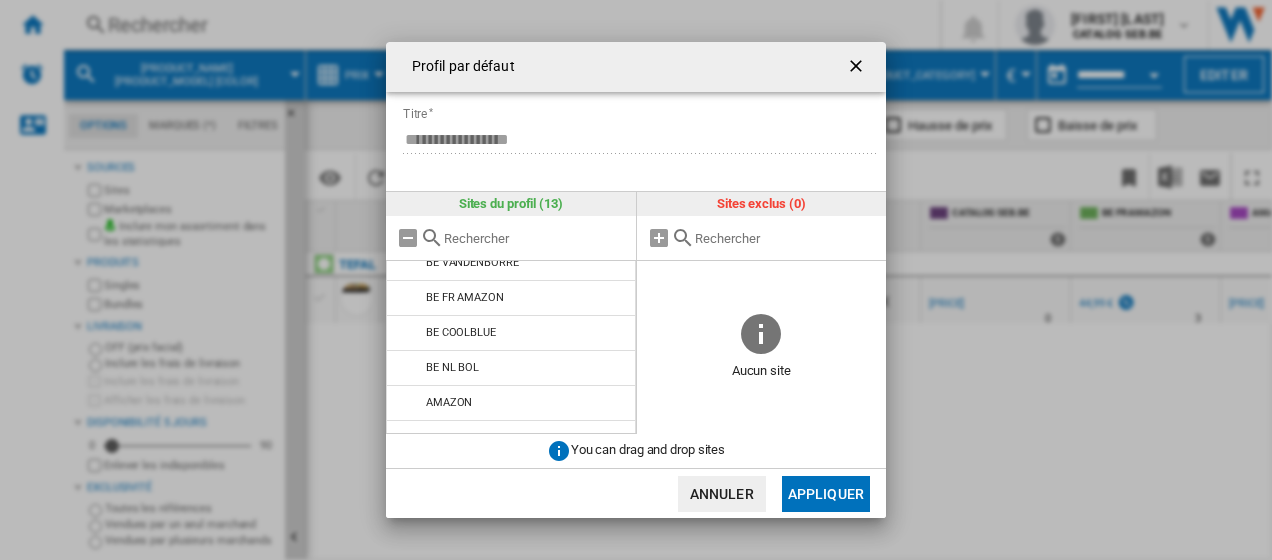 scroll, scrollTop: 0, scrollLeft: 0, axis: both 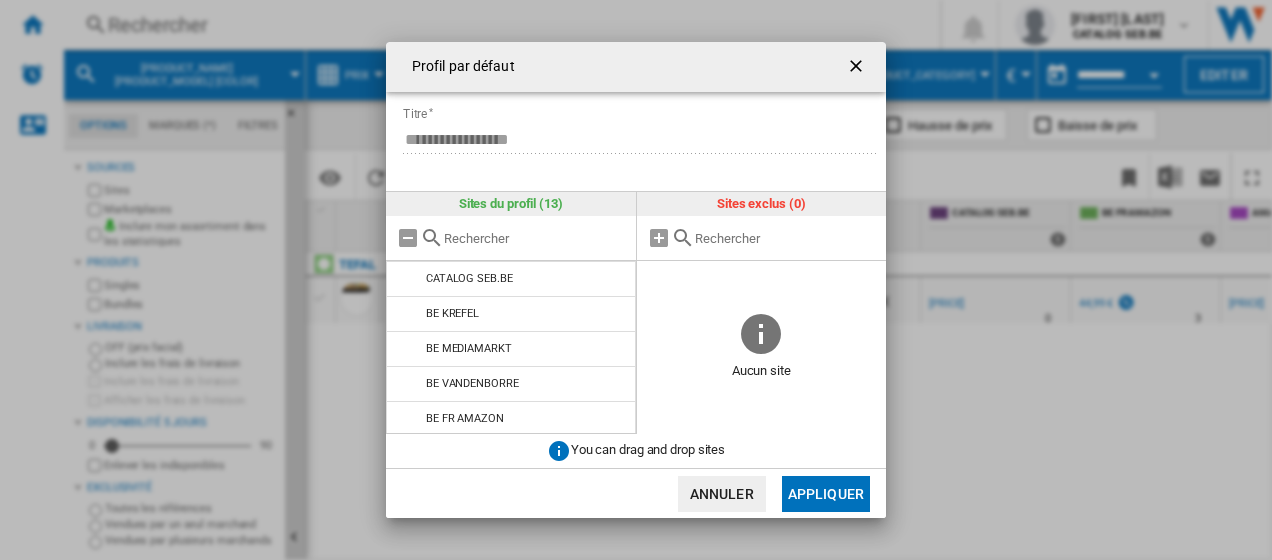 click on "Appliquer" 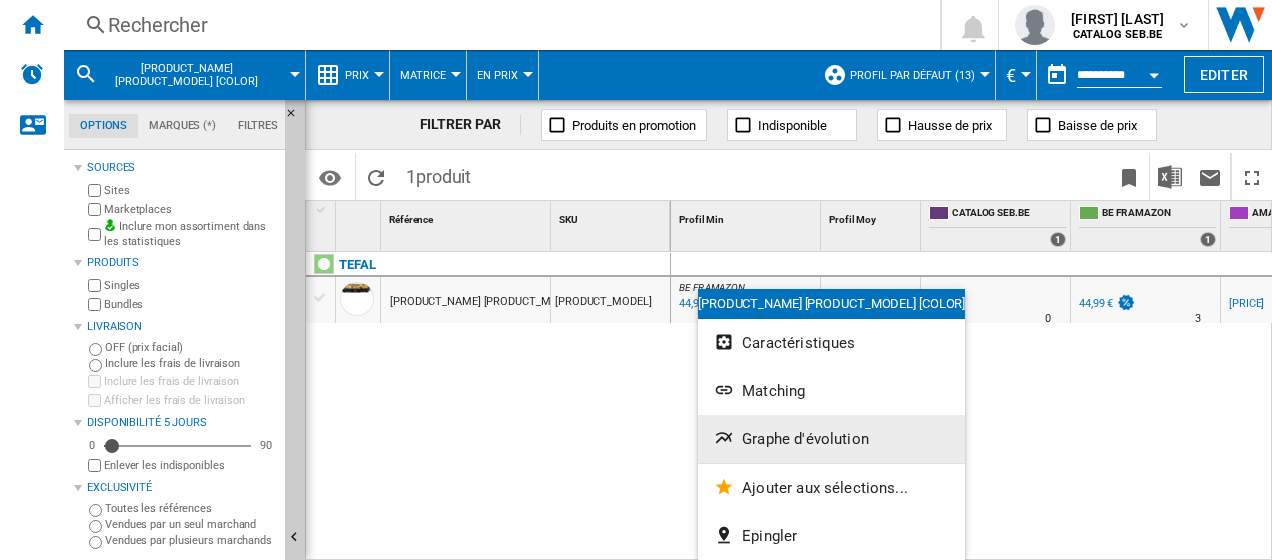 click on "Graphe d'évolution" at bounding box center [805, 439] 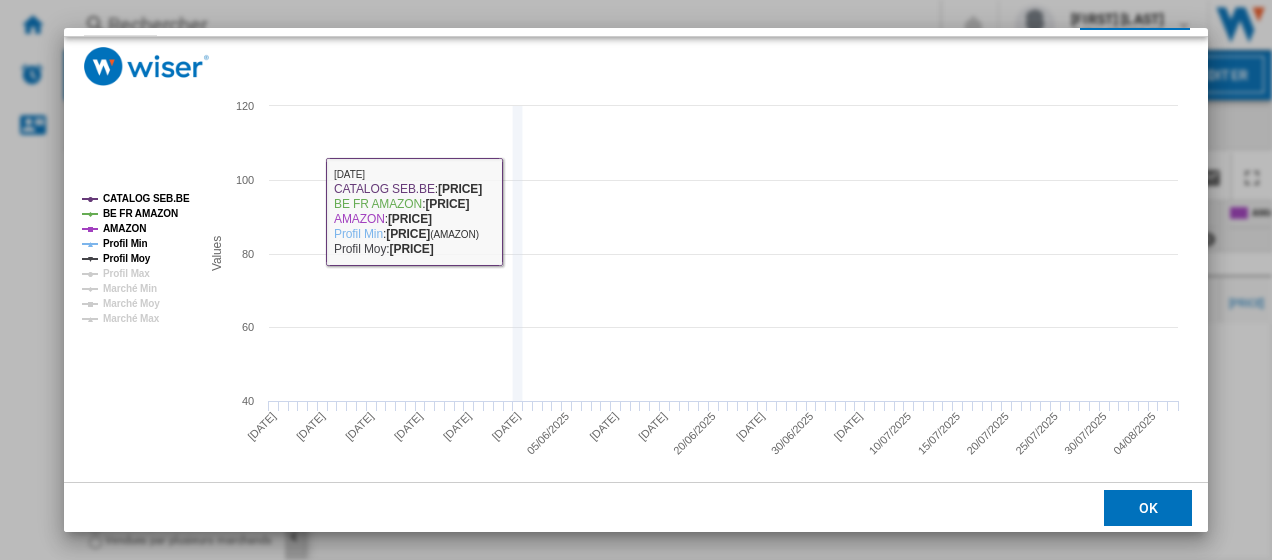 scroll, scrollTop: 140, scrollLeft: 0, axis: vertical 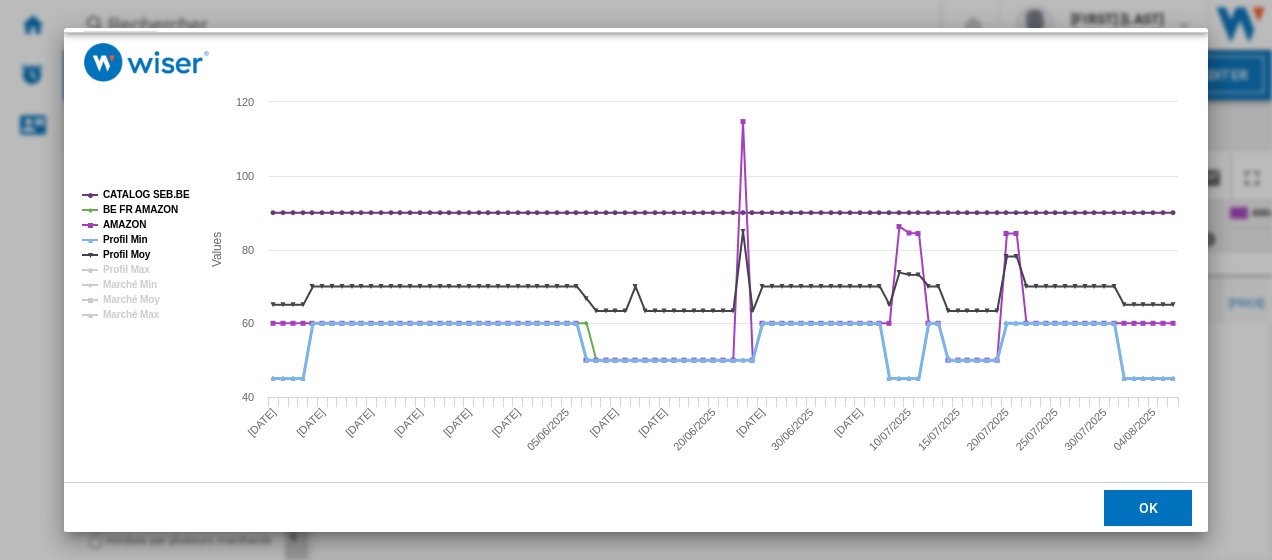 click on "Profil Min" 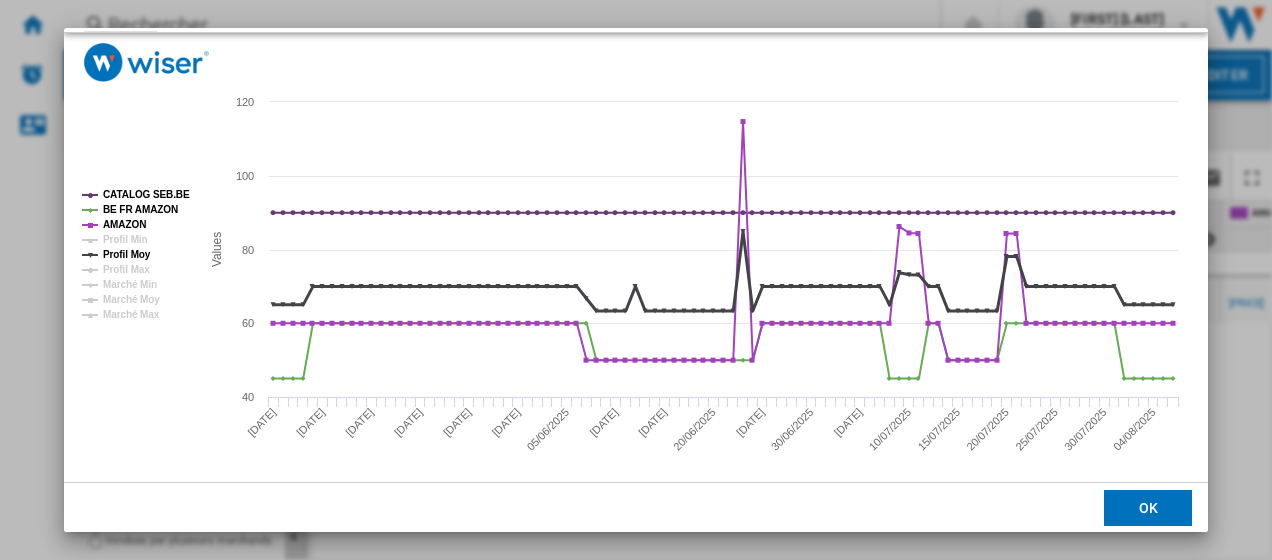 click on "Profil Moy" 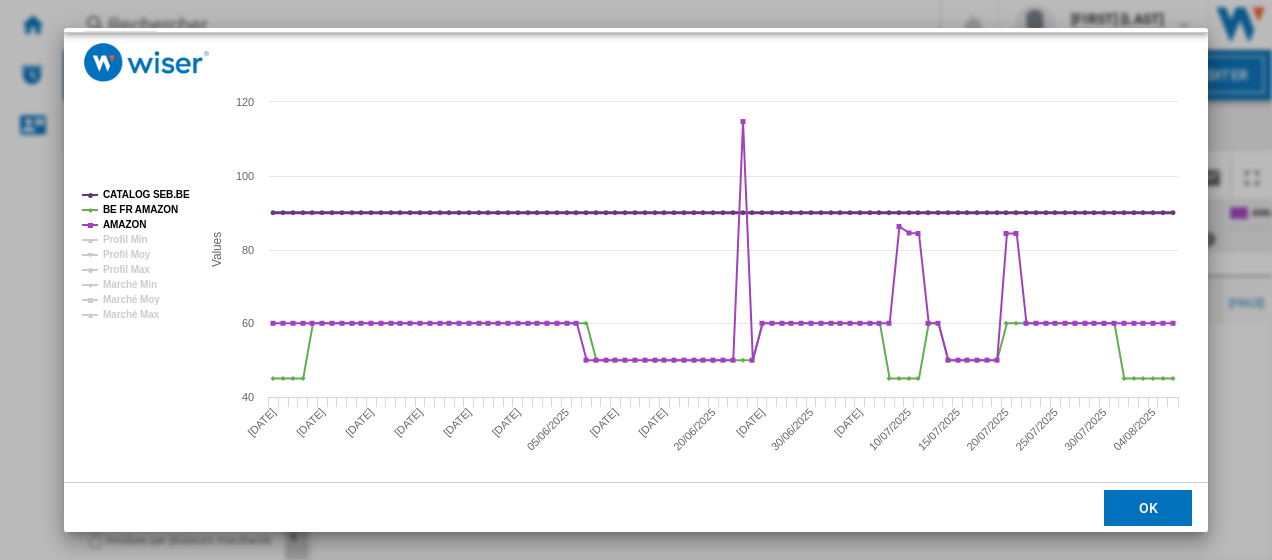 click on "CATALOG SEB.BE" 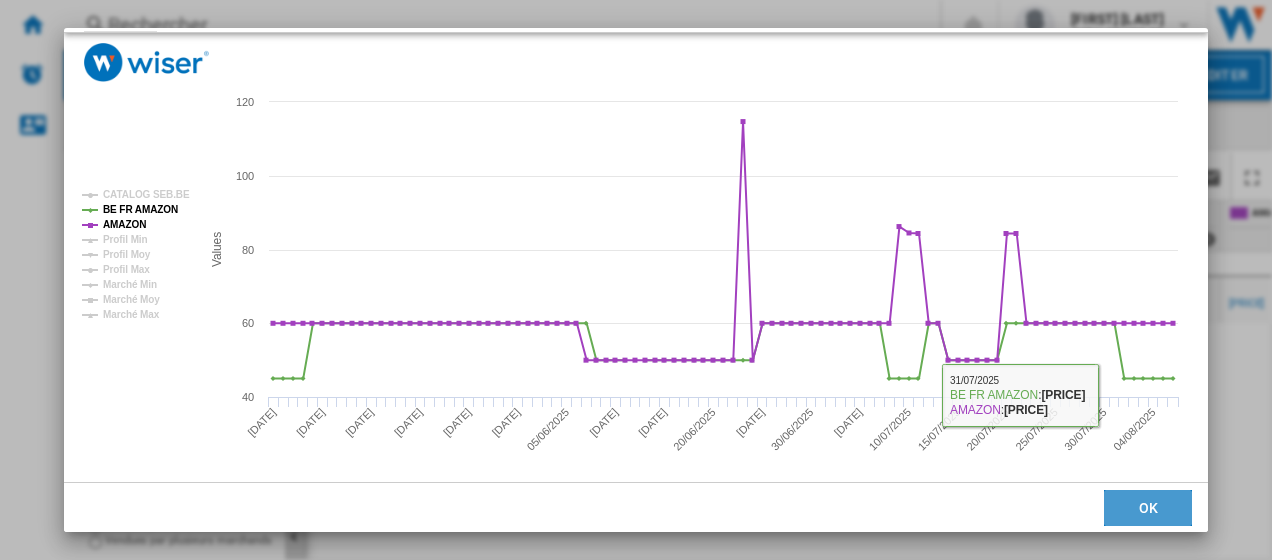 click on "OK" 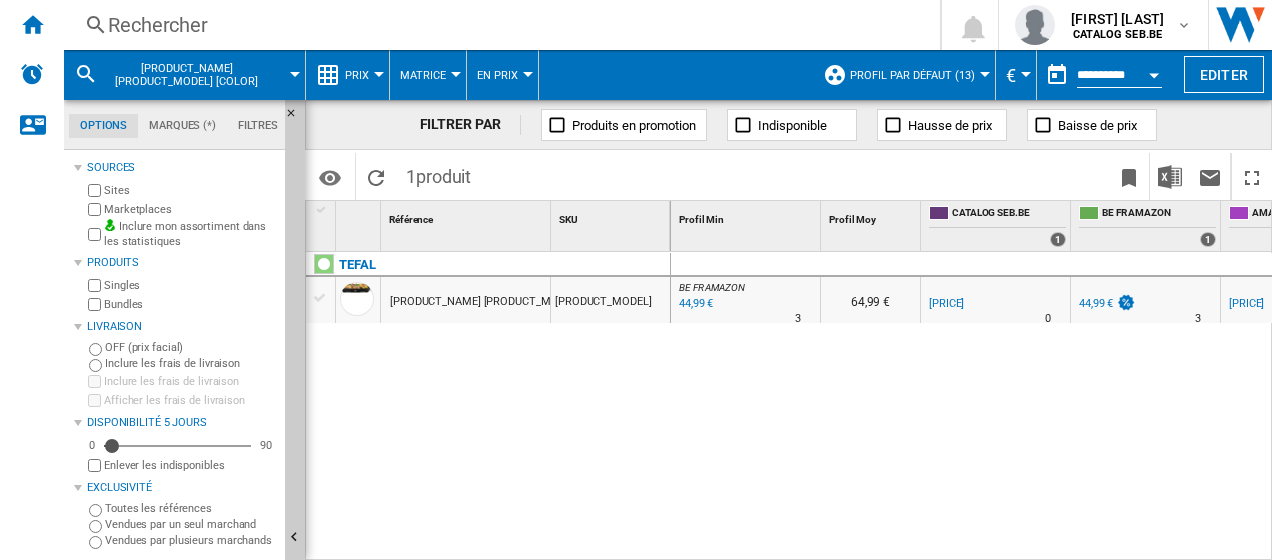 click on "Rechercher" at bounding box center (498, 25) 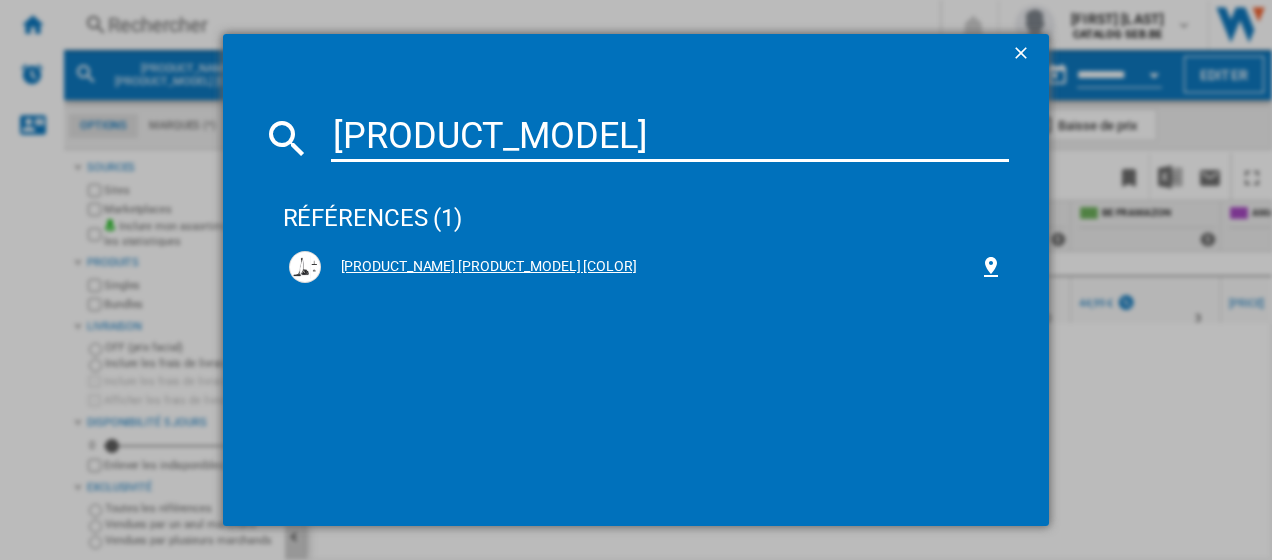 type on "[PRODUCT_MODEL]" 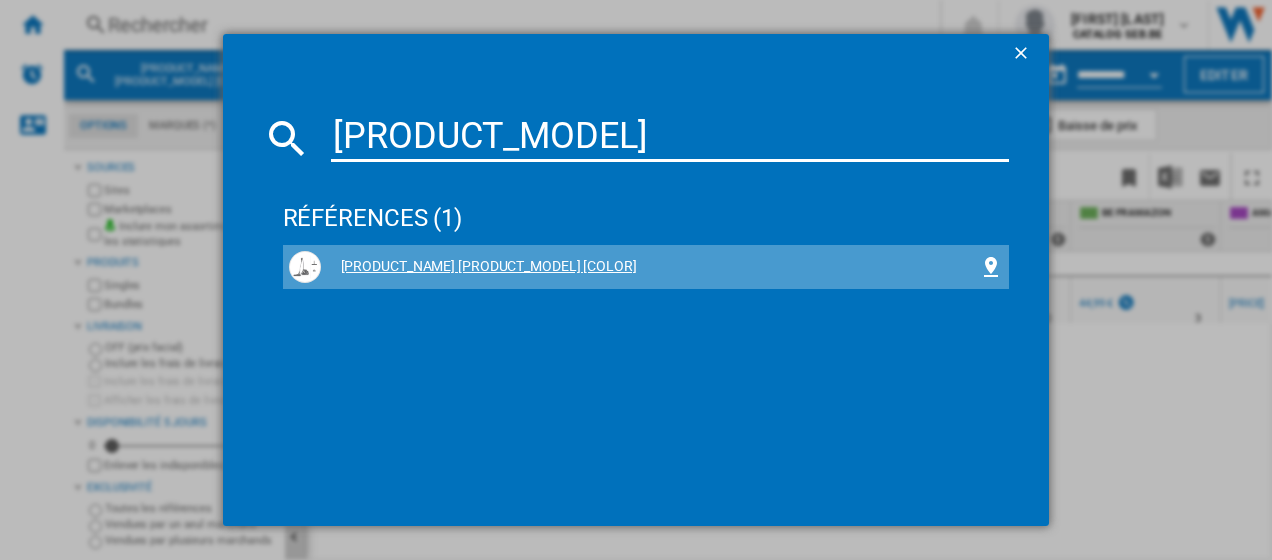 click on "[PRODUCT_NAME] [PRODUCT_MODEL] [COLOR]" at bounding box center (650, 267) 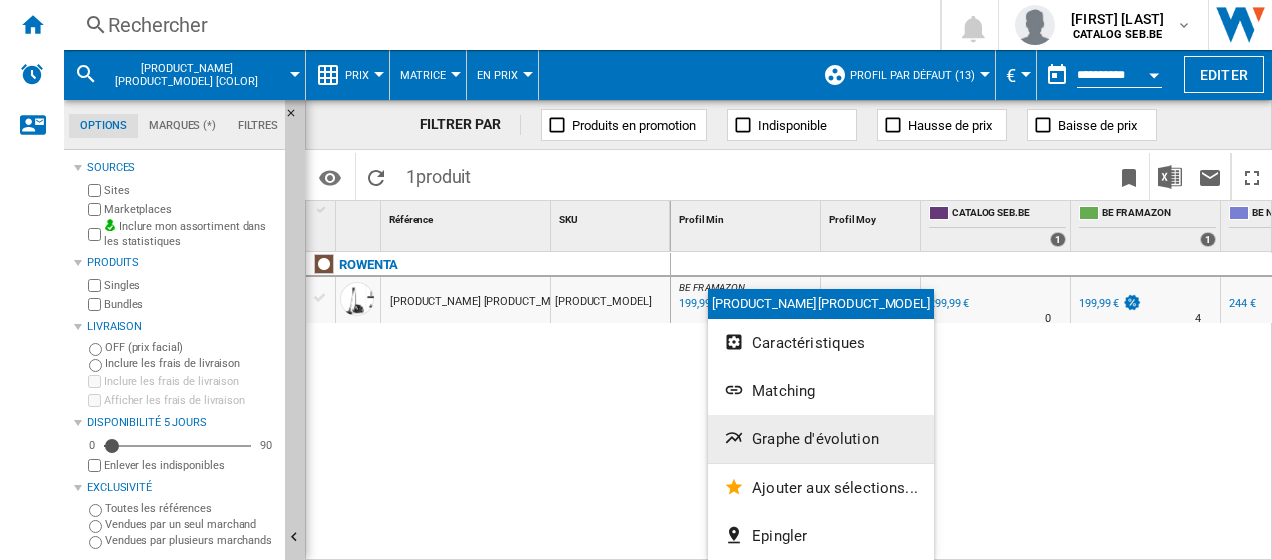 click on "Graphe d'évolution" at bounding box center (815, 439) 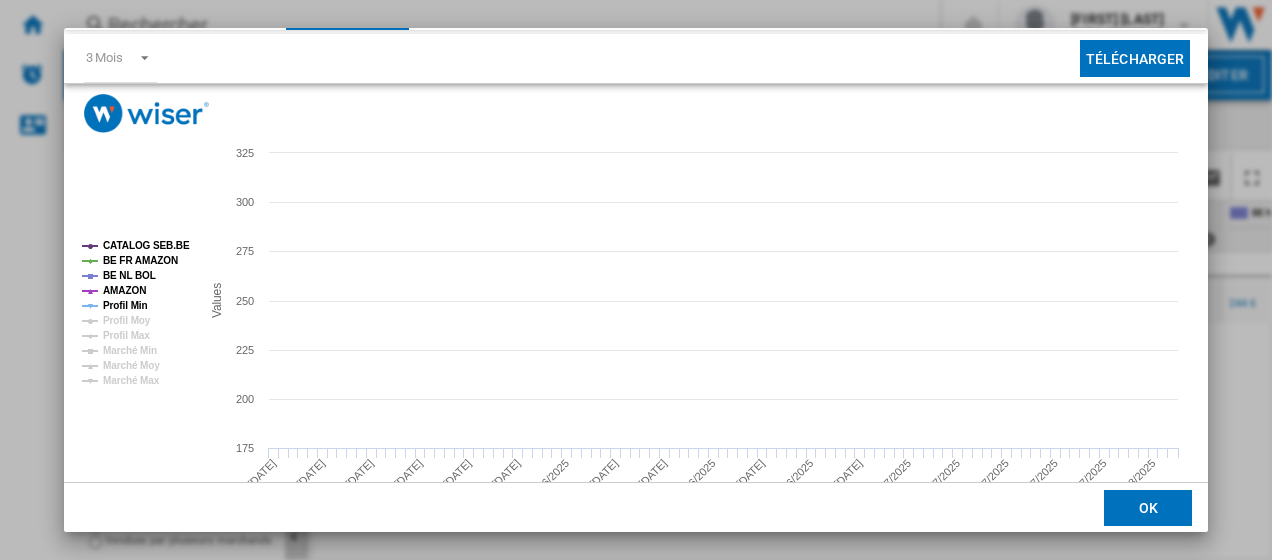 scroll, scrollTop: 94, scrollLeft: 0, axis: vertical 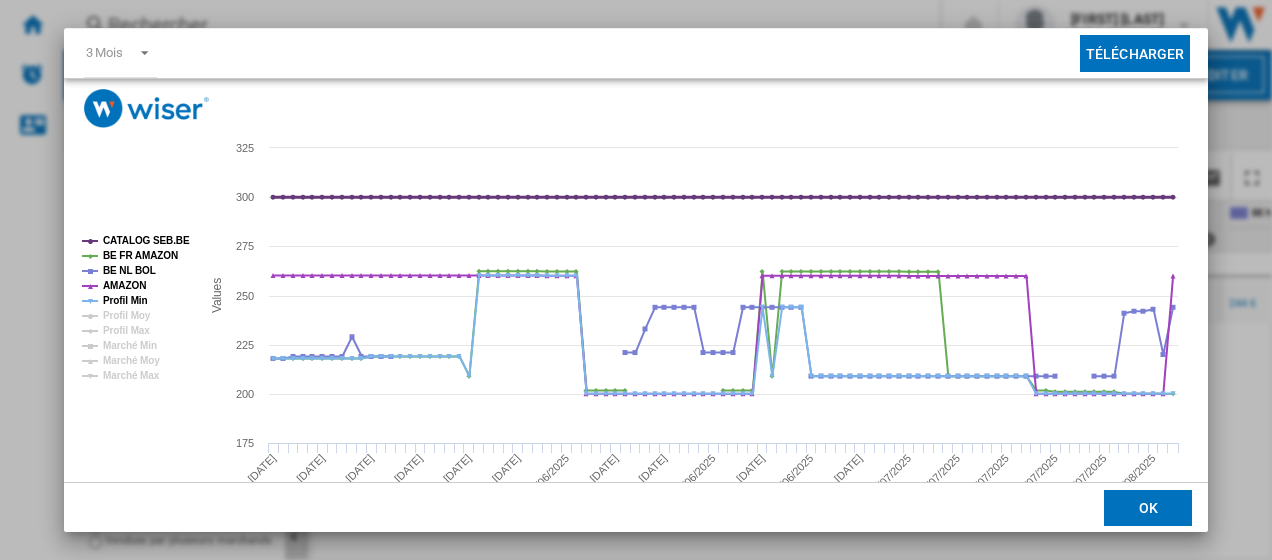 click on "CATALOG SEB.BE" 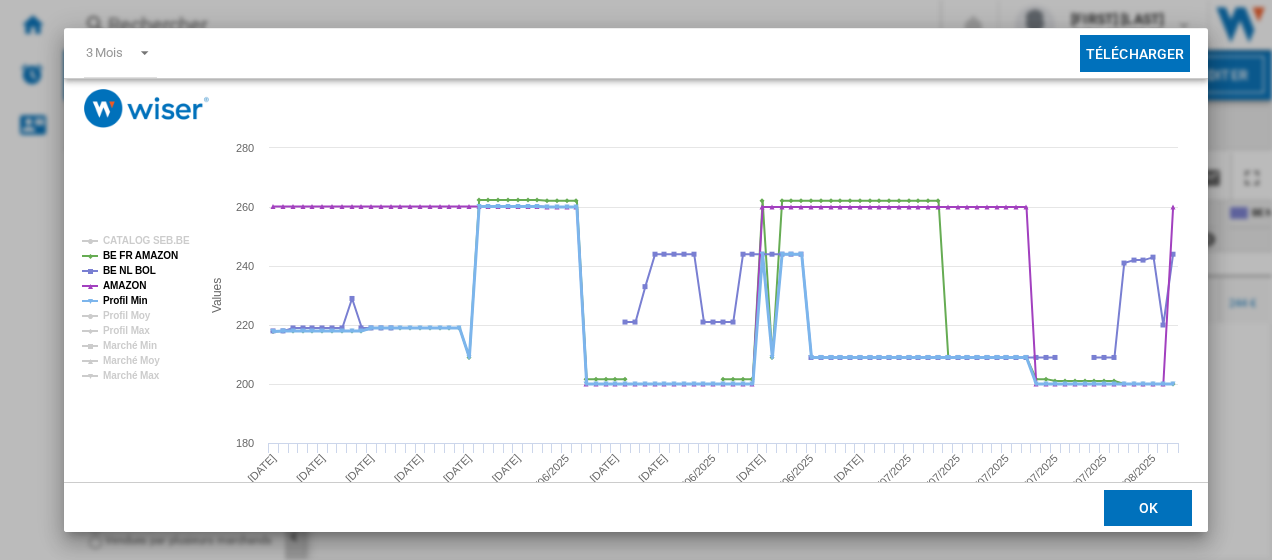 click on "Profil Min" 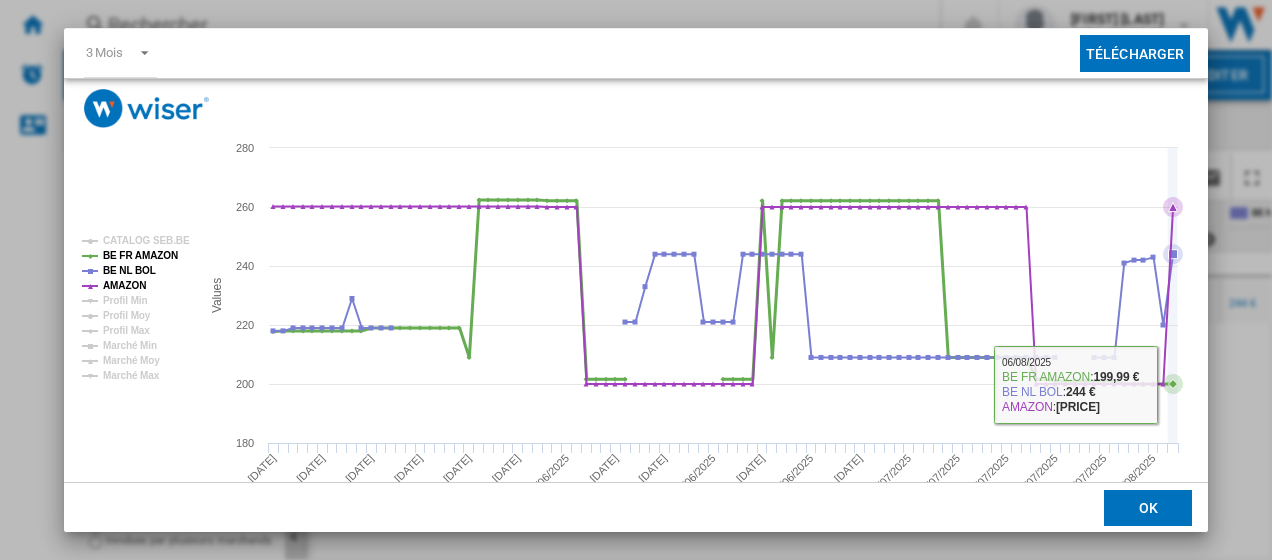 type 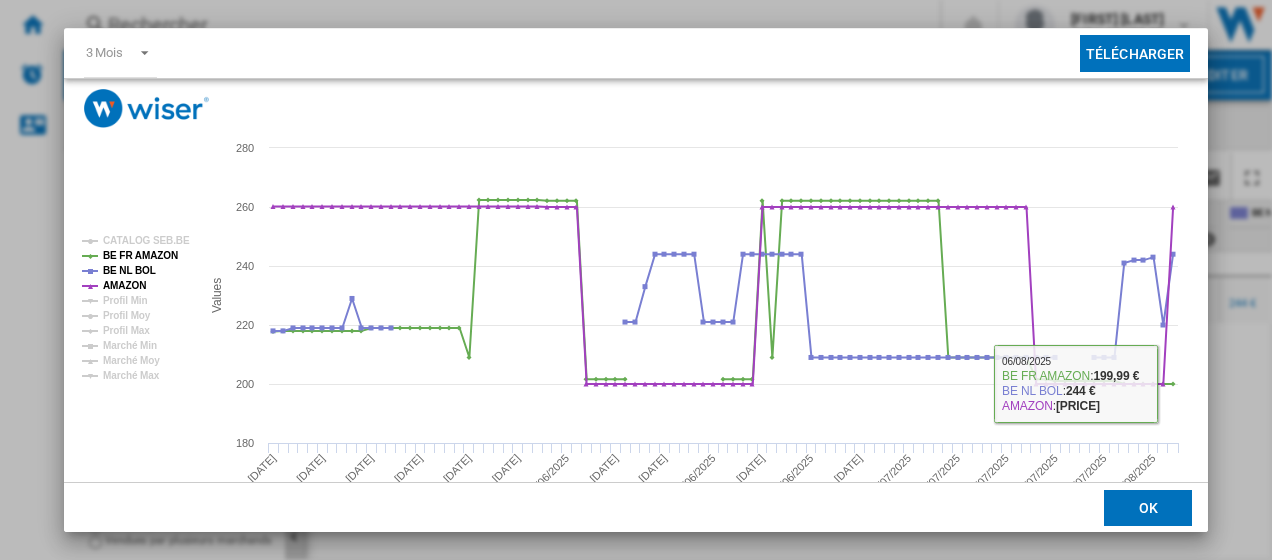 click 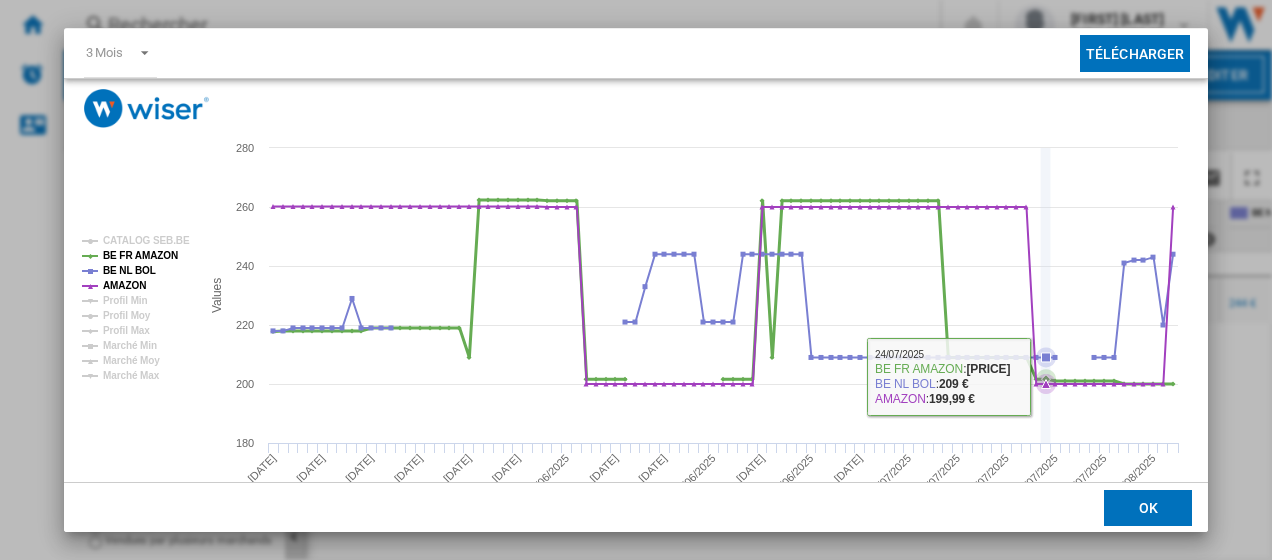 scroll, scrollTop: 140, scrollLeft: 0, axis: vertical 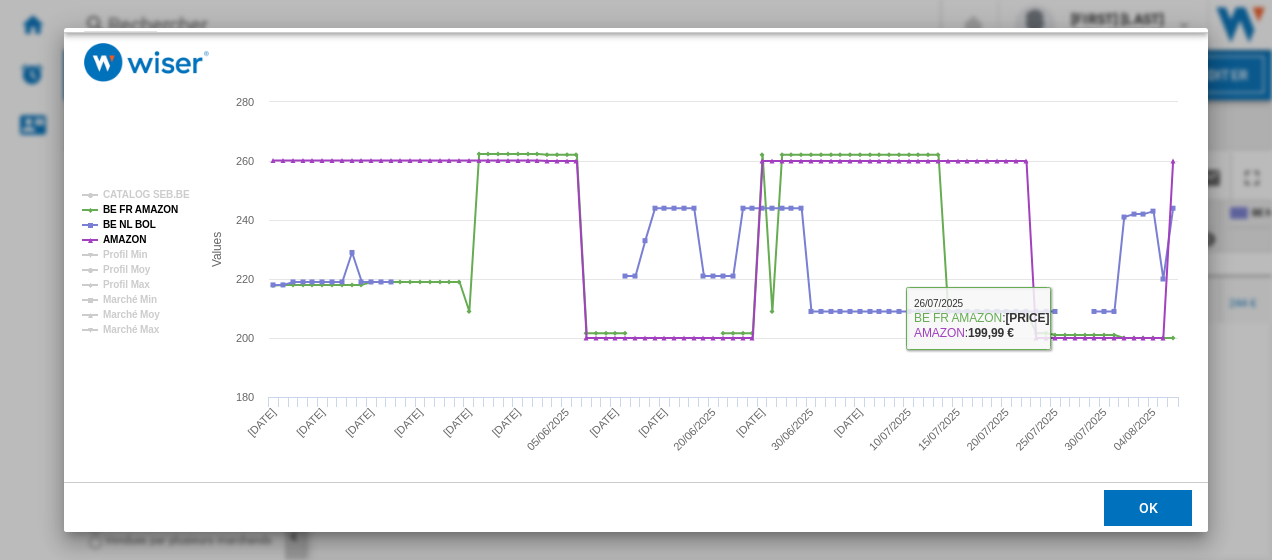 click on "OK" 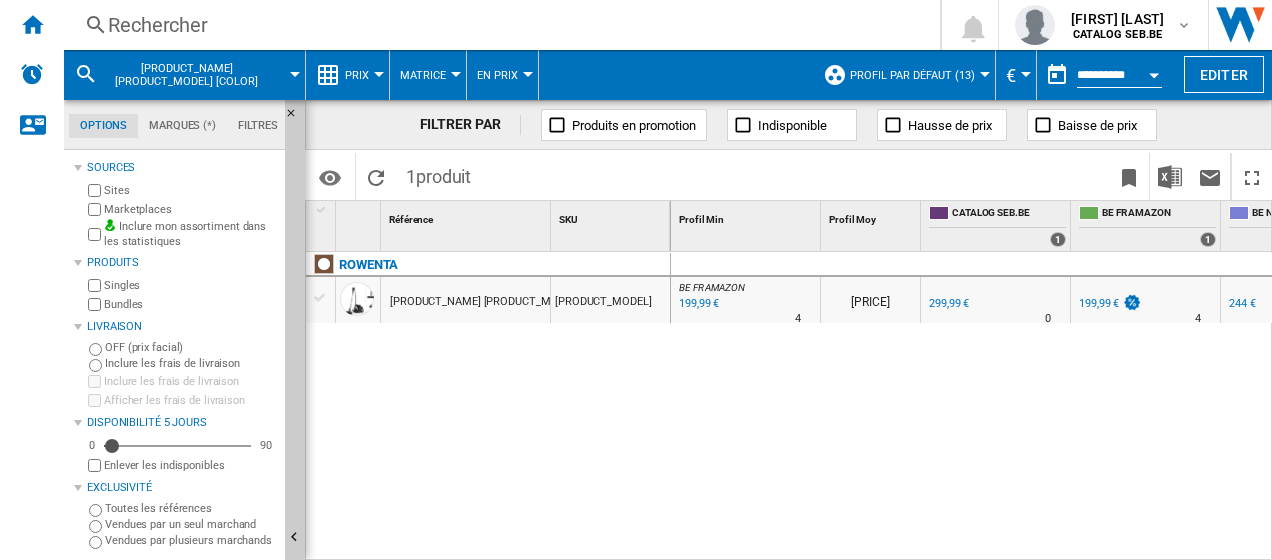 click on "Rechercher" at bounding box center (498, 25) 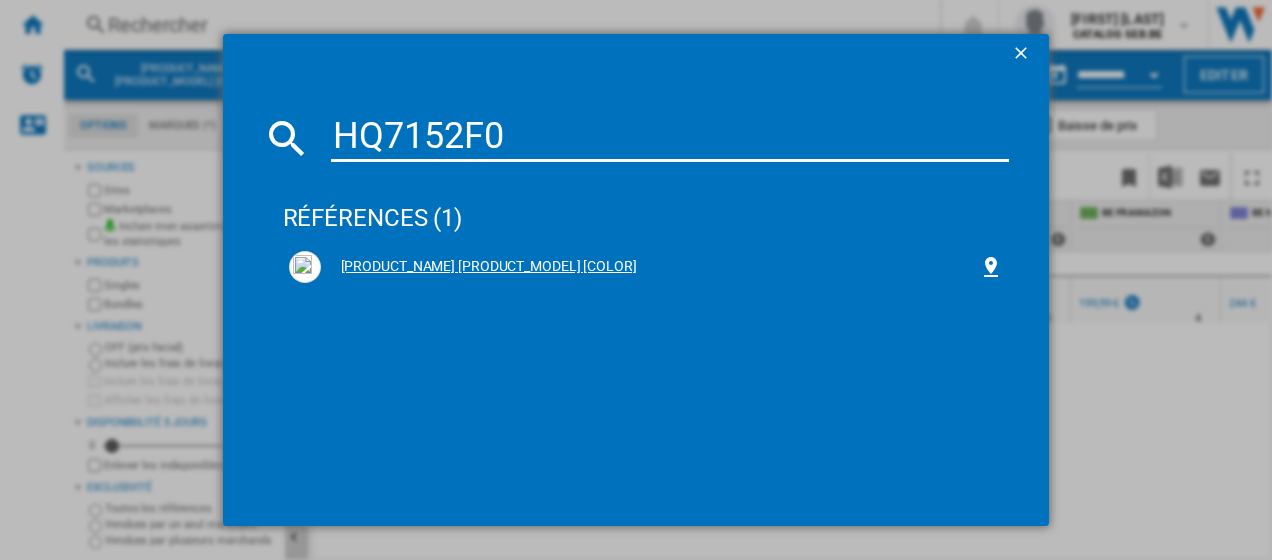 type on "HQ7152F0" 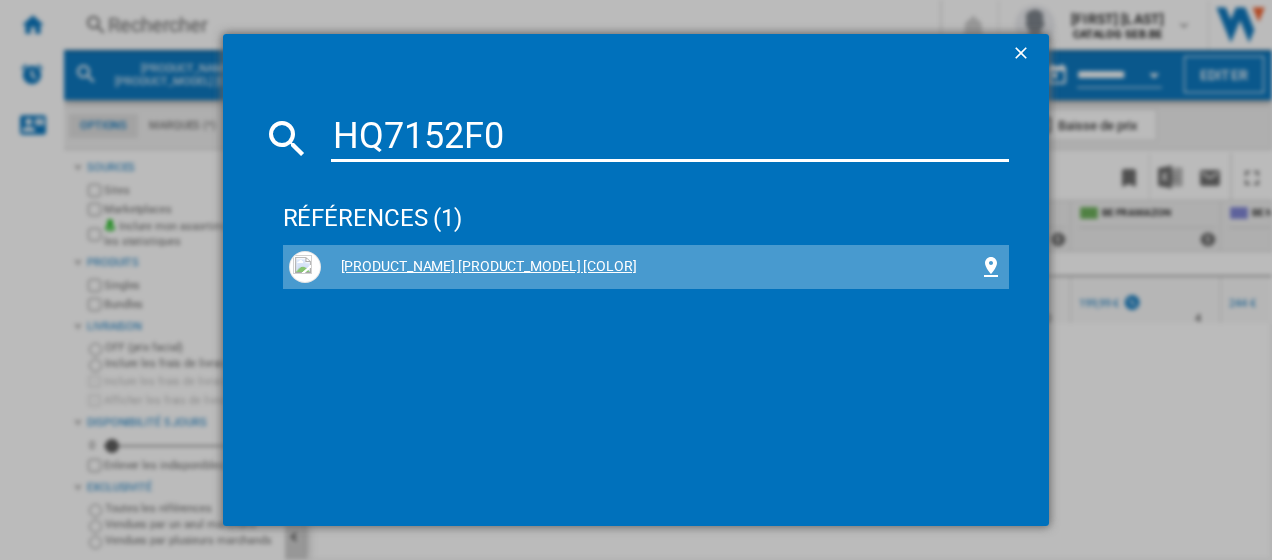 click on "[PRODUCT_NAME] [PRODUCT_MODEL] [COLOR]" at bounding box center (650, 267) 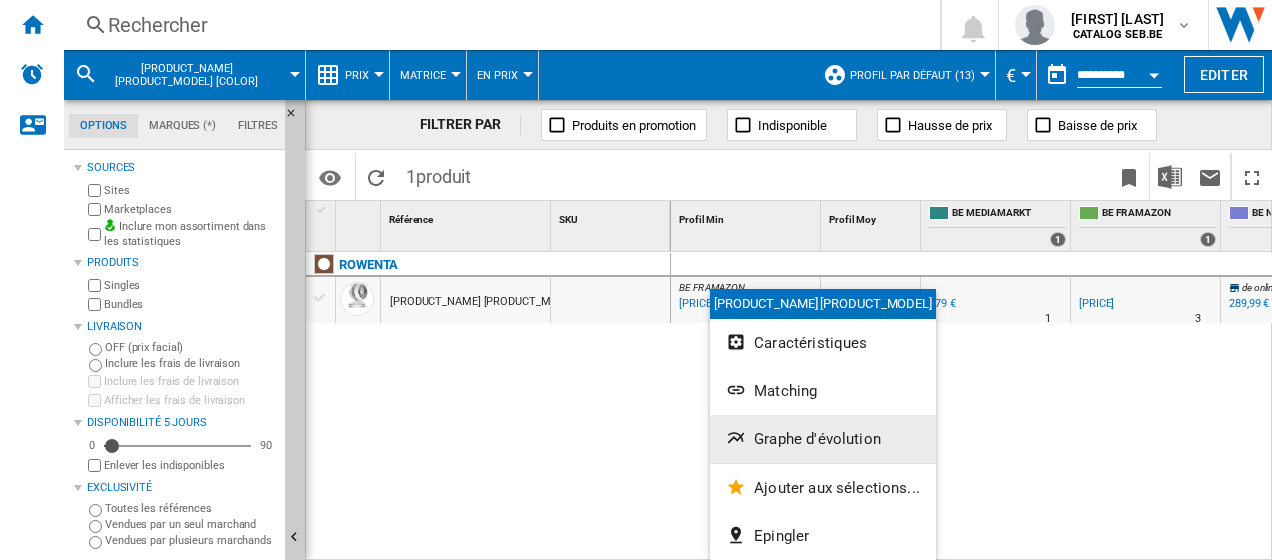 click on "Graphe d'évolution" at bounding box center [817, 439] 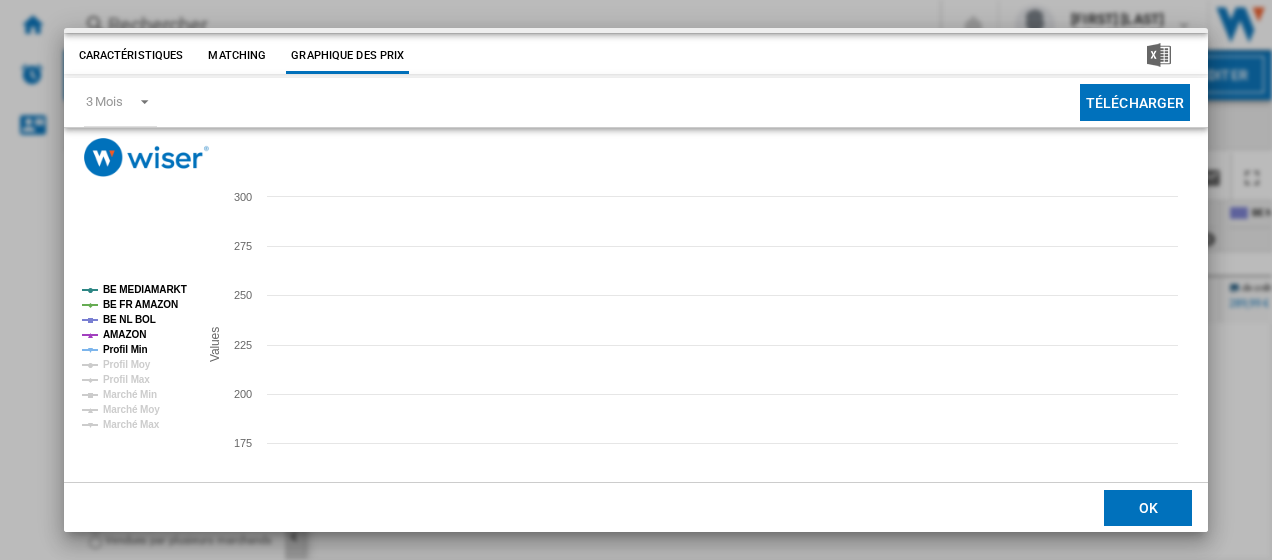 scroll, scrollTop: 60, scrollLeft: 0, axis: vertical 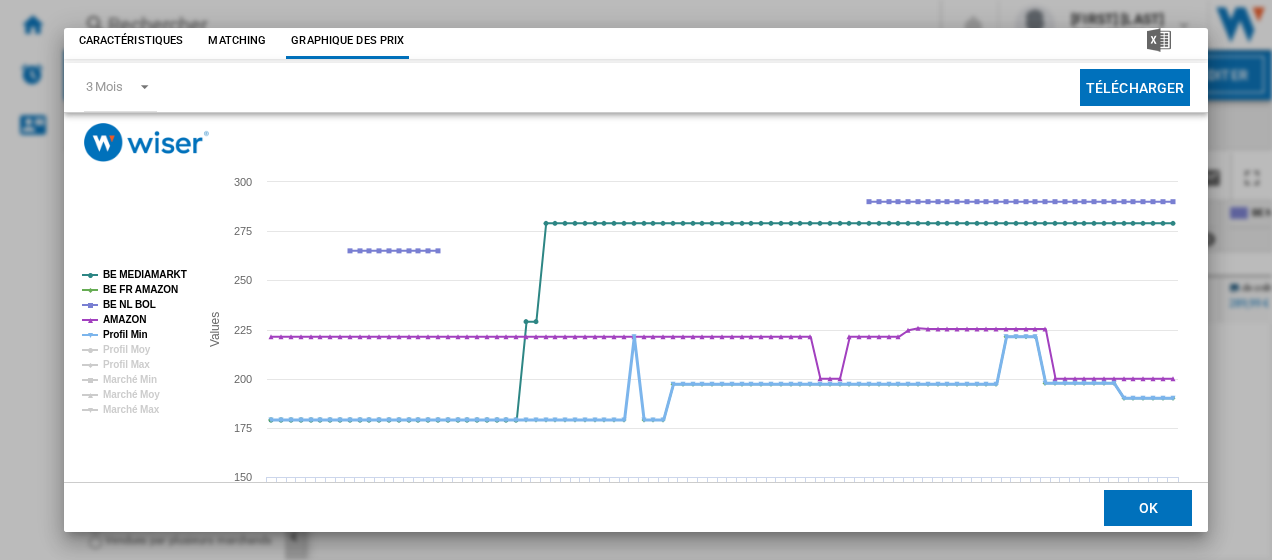 click on "Profil Min" 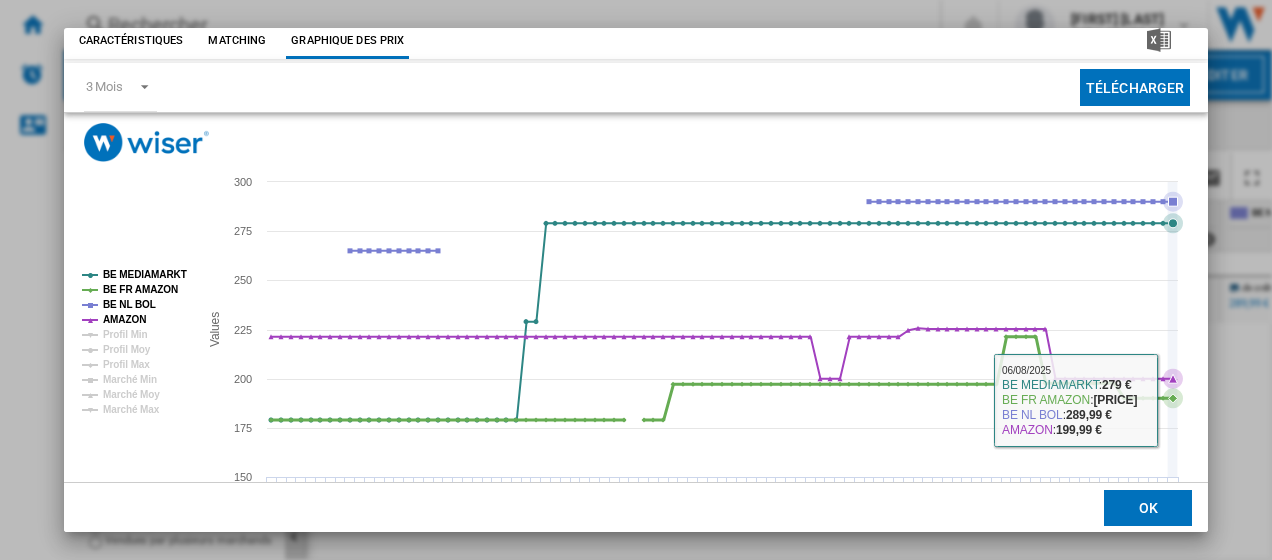 type 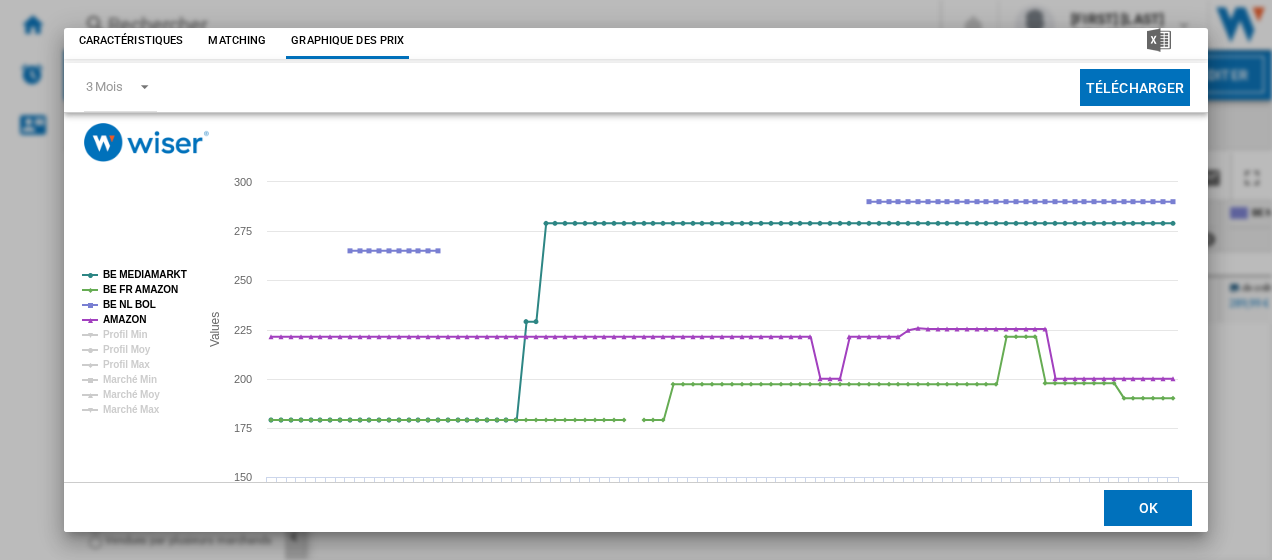 click on "OK" 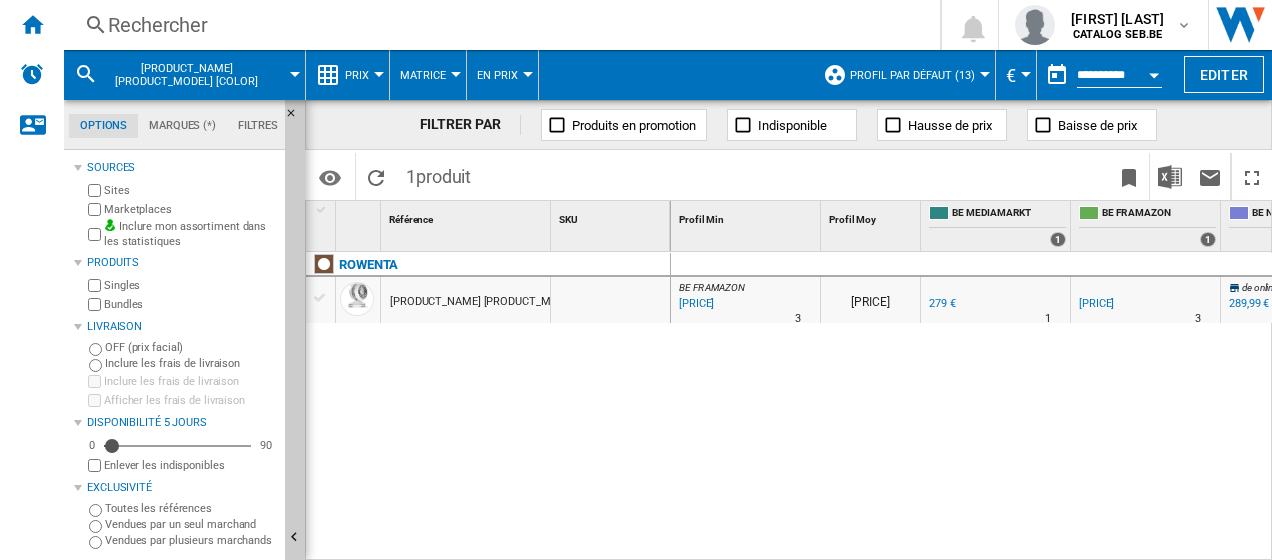 click on "Rechercher" at bounding box center (498, 25) 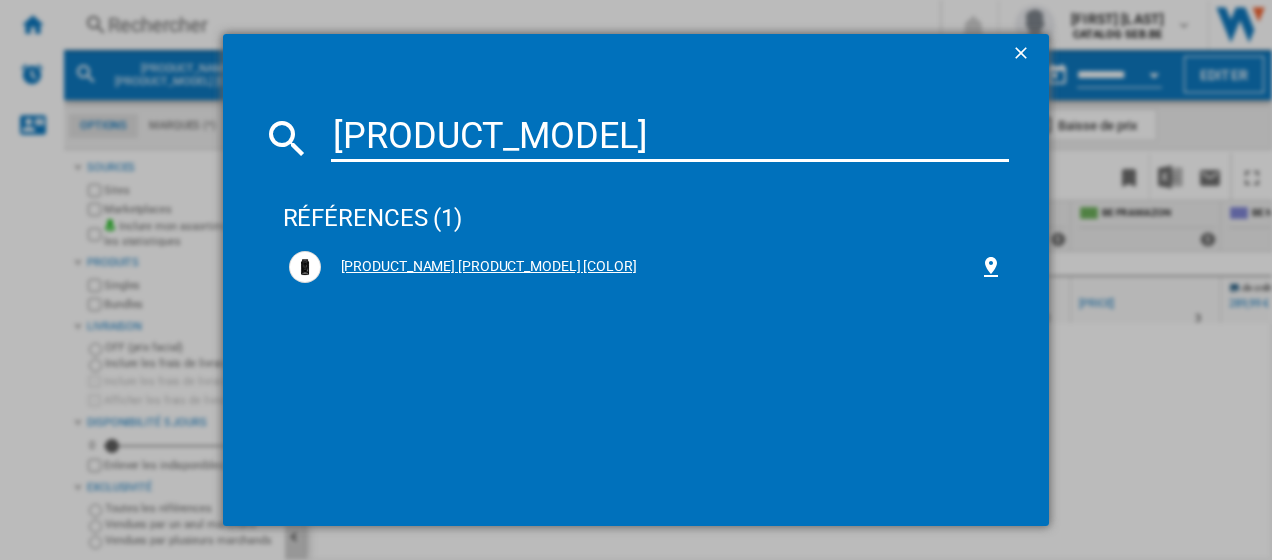 type on "[PRODUCT_MODEL]" 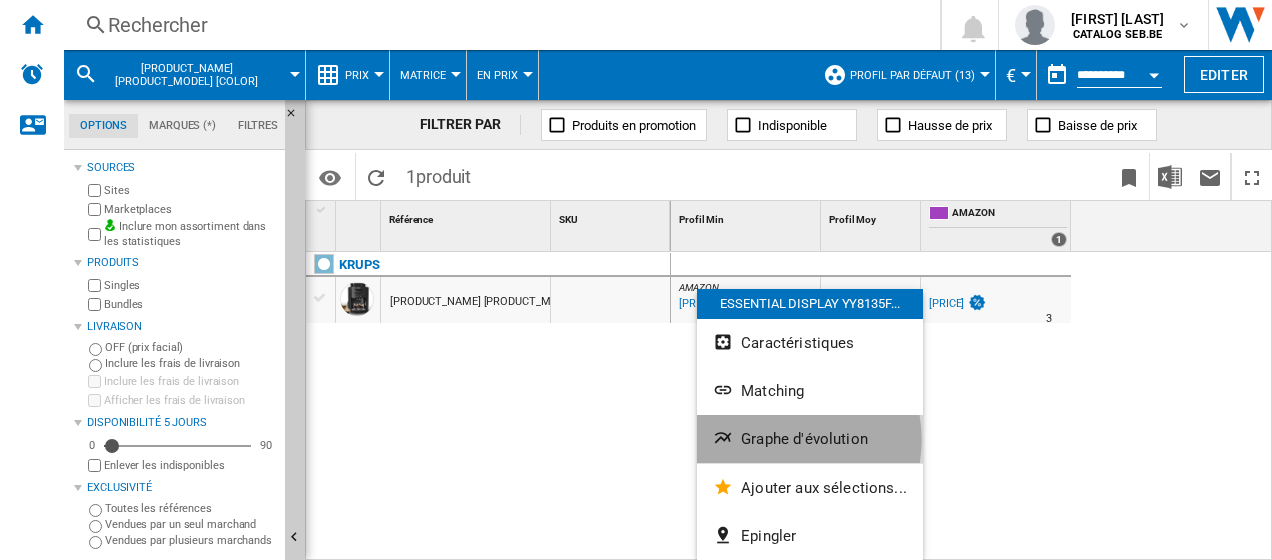click on "Graphe d'évolution" at bounding box center (804, 439) 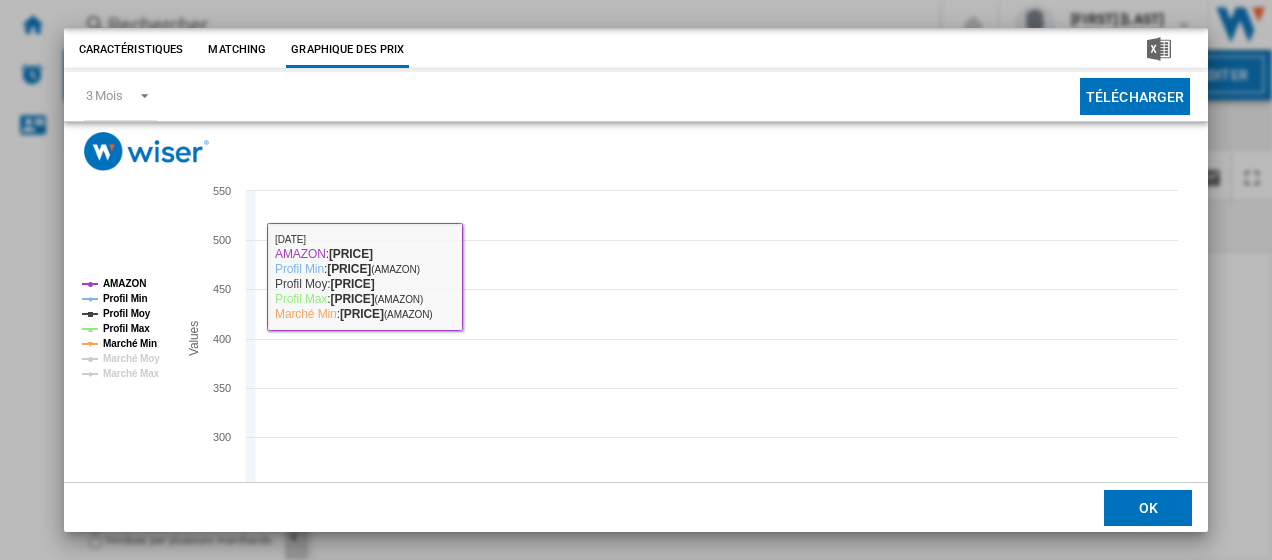 scroll, scrollTop: 52, scrollLeft: 0, axis: vertical 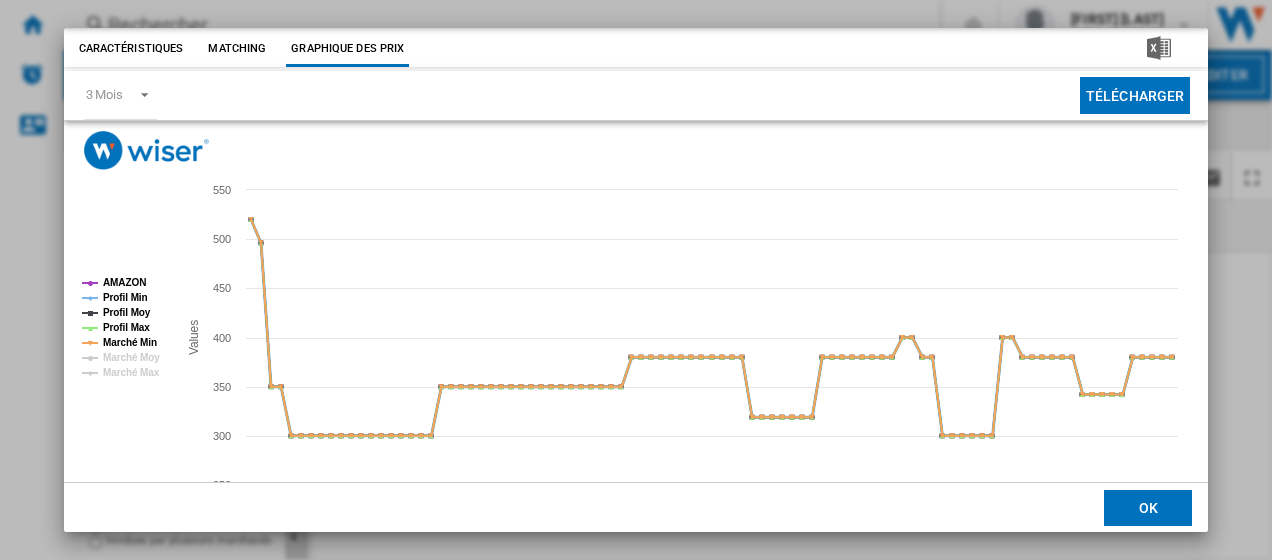 click on "Profil Min" 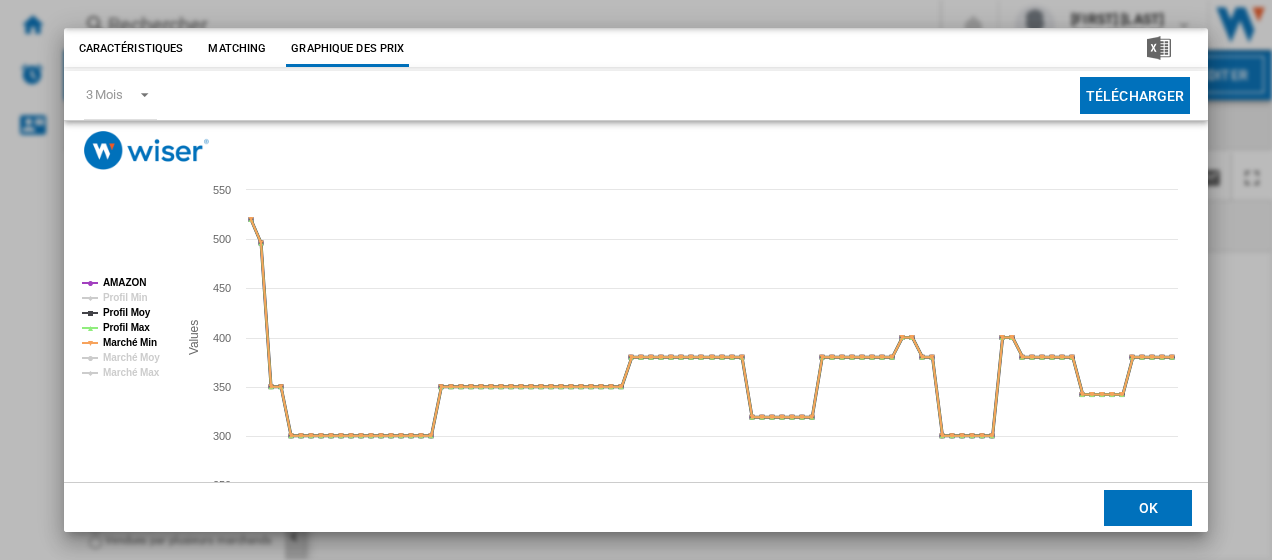 click on "Profil Moy" 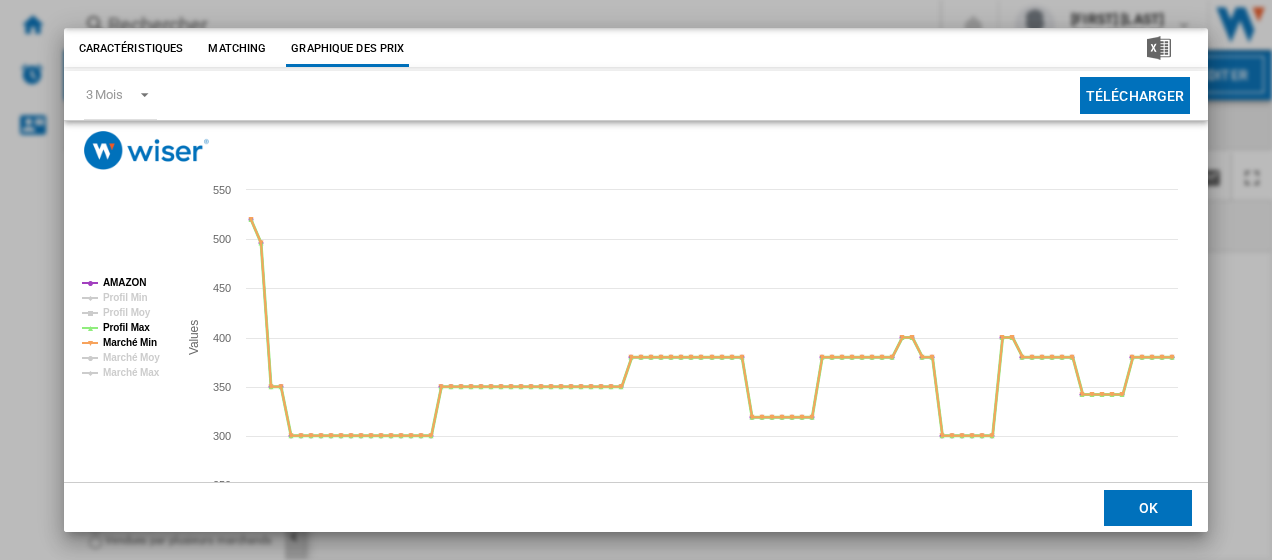 click on "Profil Max" 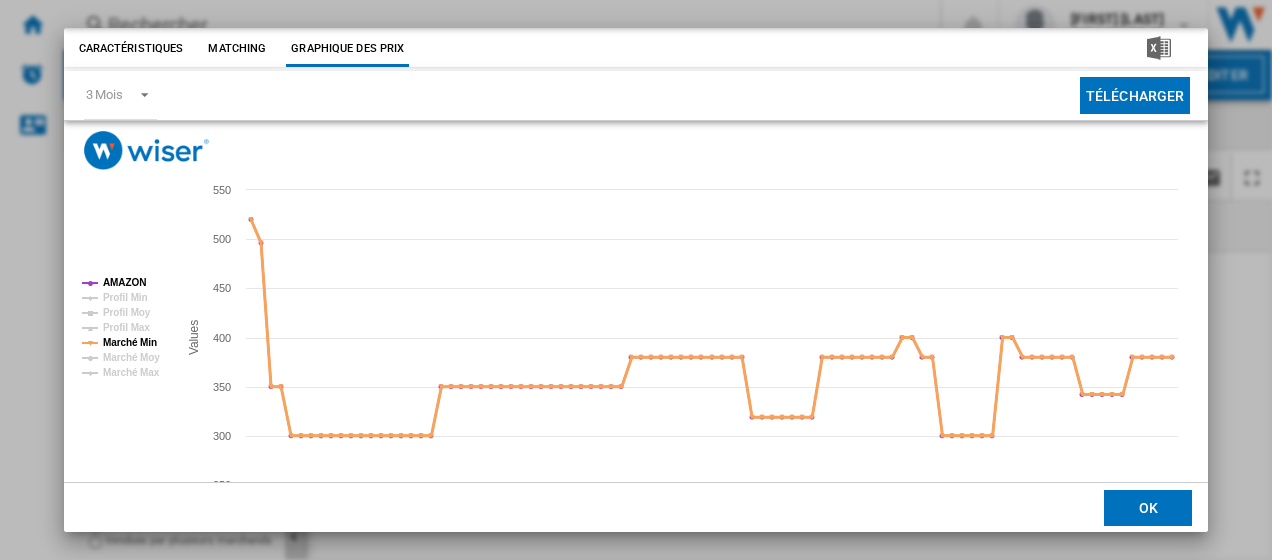 click on "Marché Min" 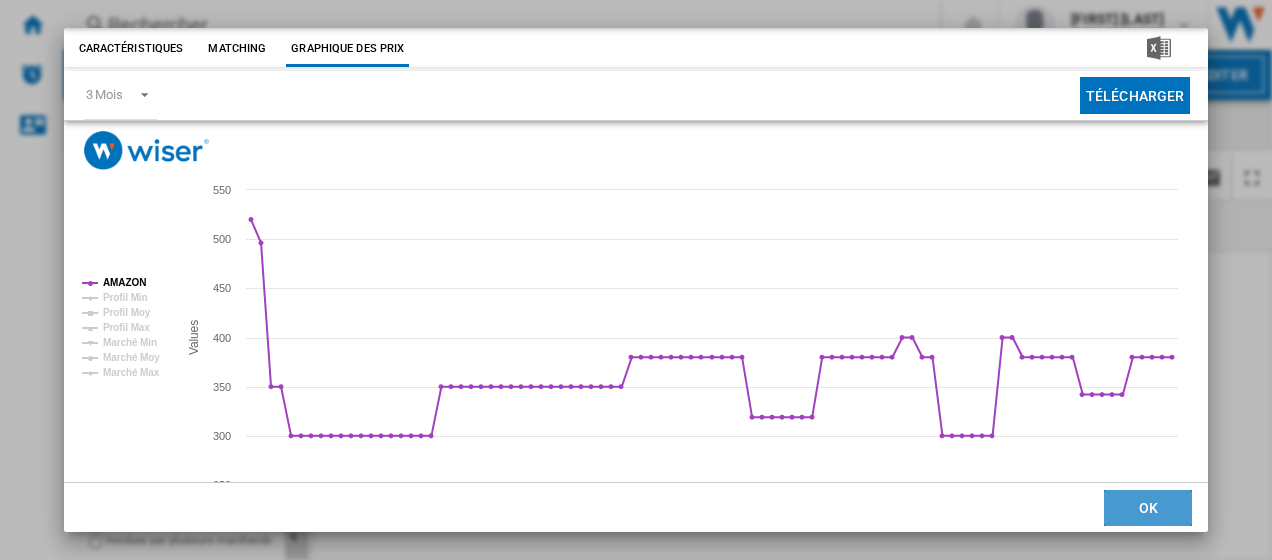 click on "OK" 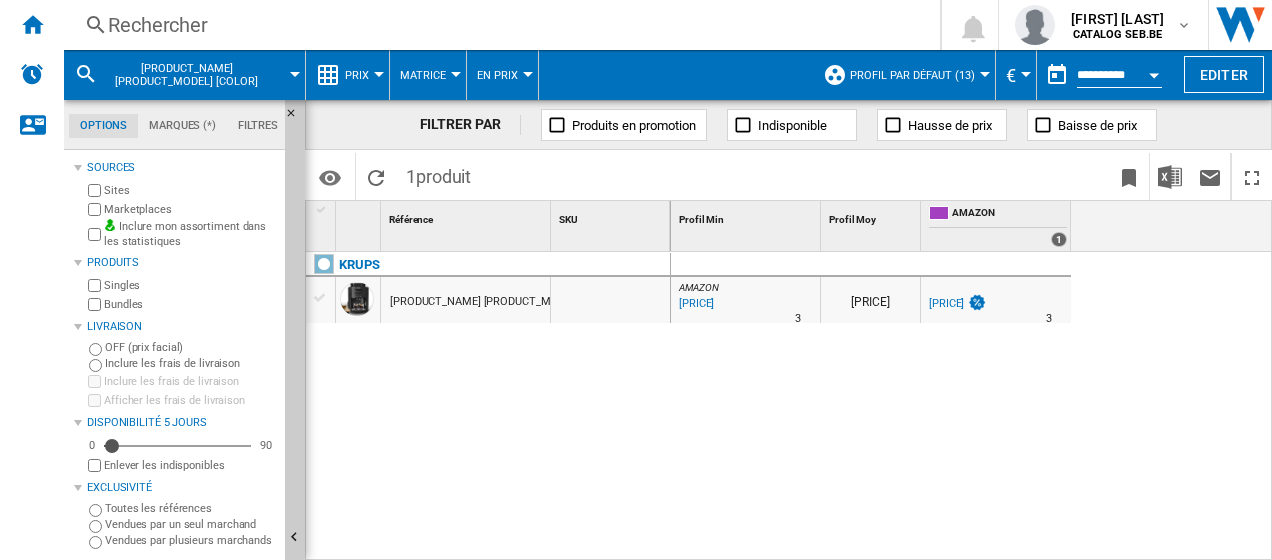 click on "Rechercher" at bounding box center [498, 25] 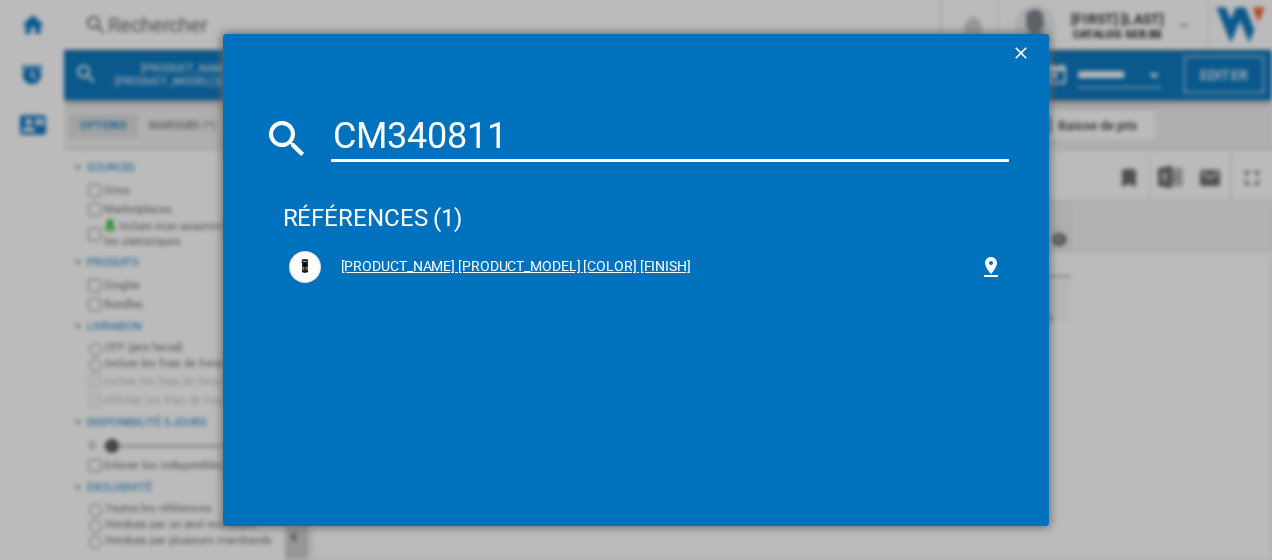 type on "CM340811" 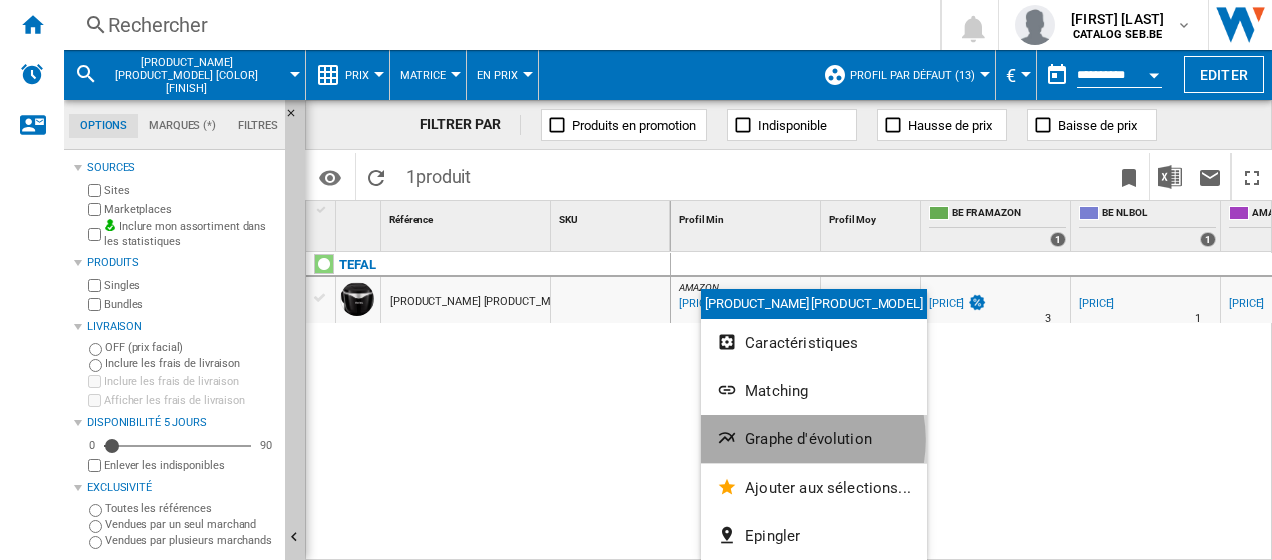 click on "Graphe d'évolution" at bounding box center [808, 439] 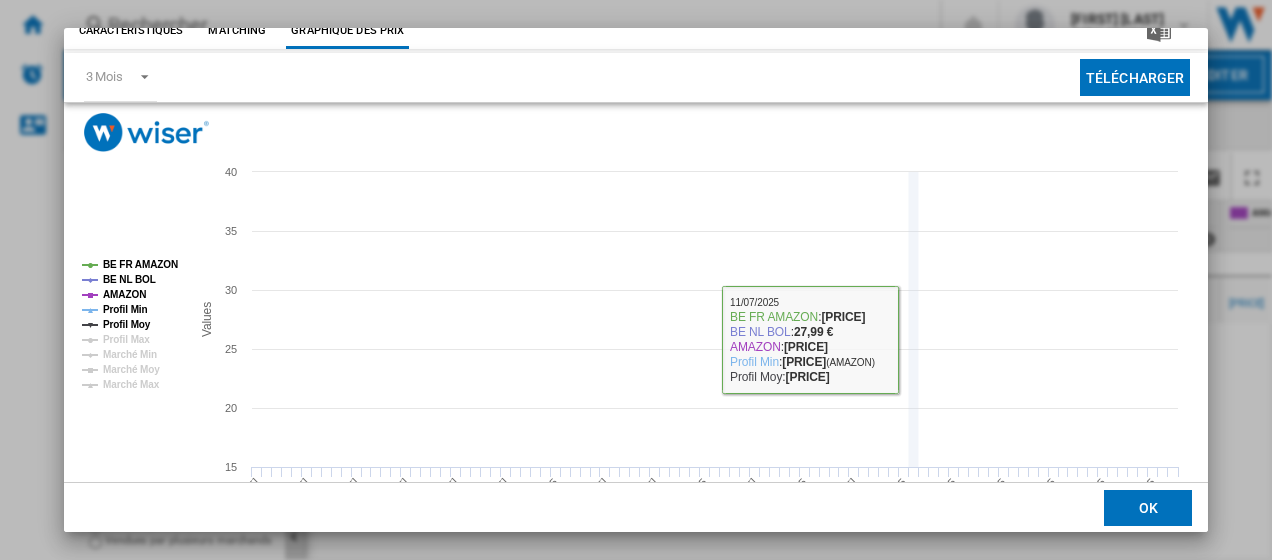 scroll, scrollTop: 73, scrollLeft: 0, axis: vertical 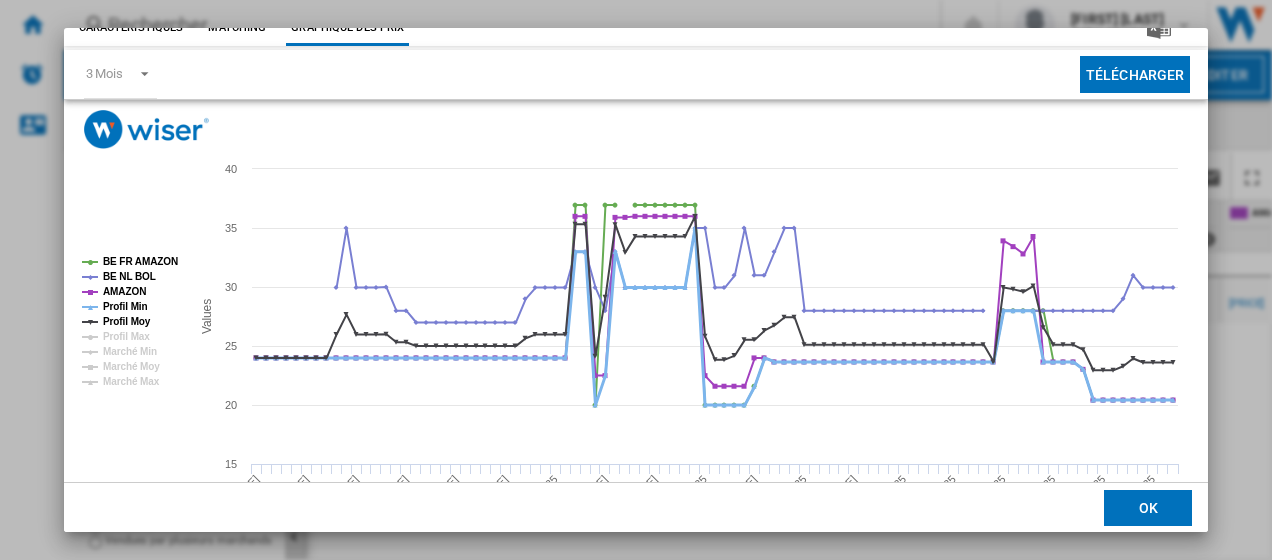 click on "Profil Min" 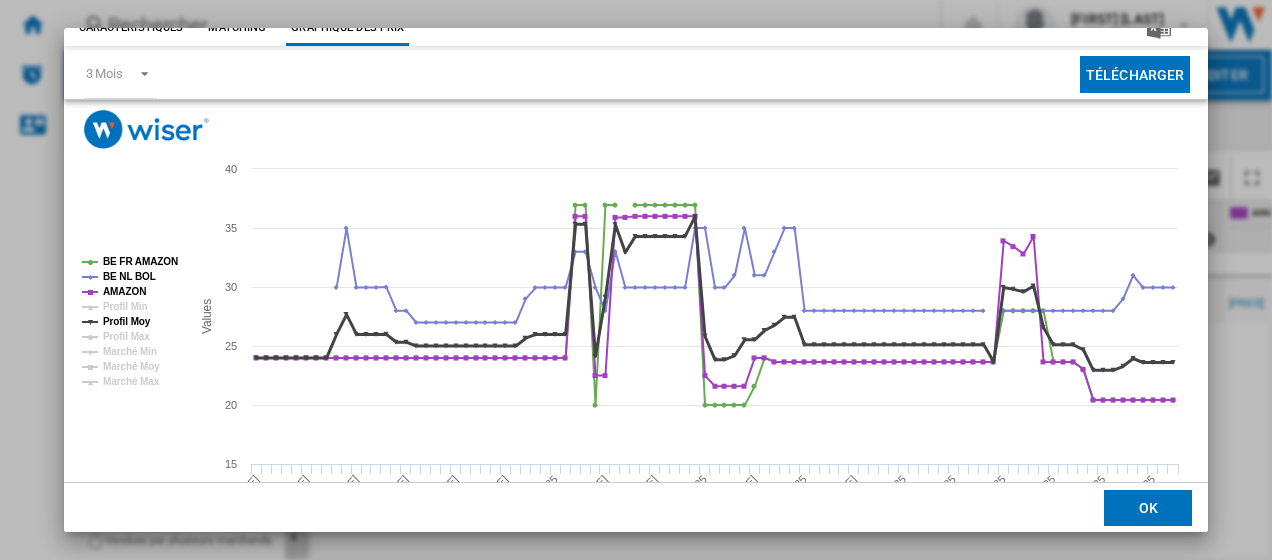 click on "Profil Moy" 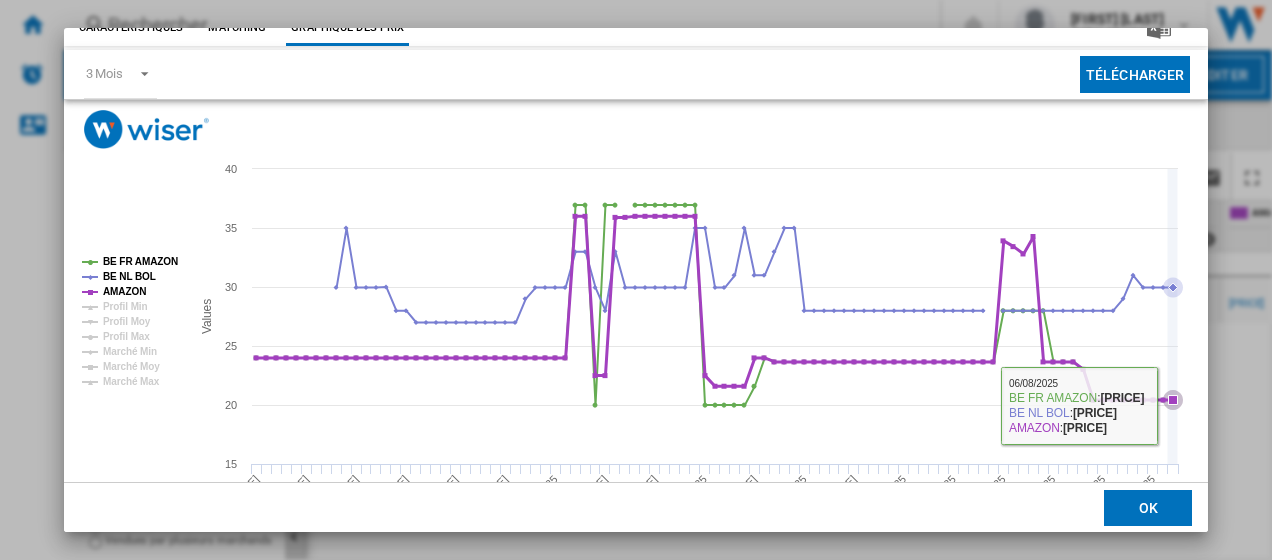 type 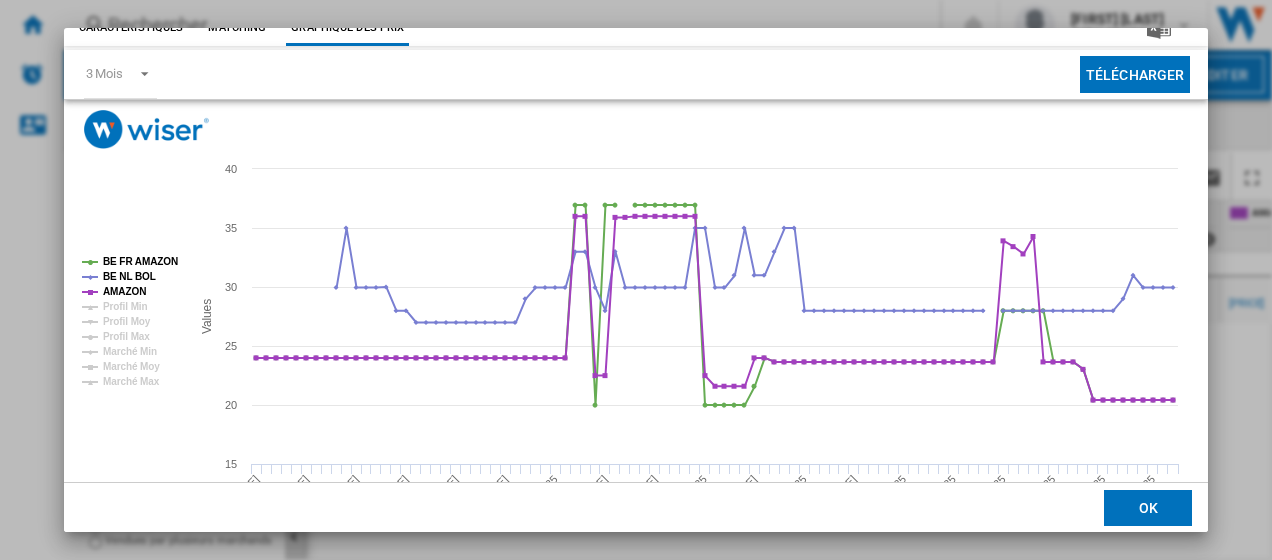 scroll, scrollTop: 0, scrollLeft: 0, axis: both 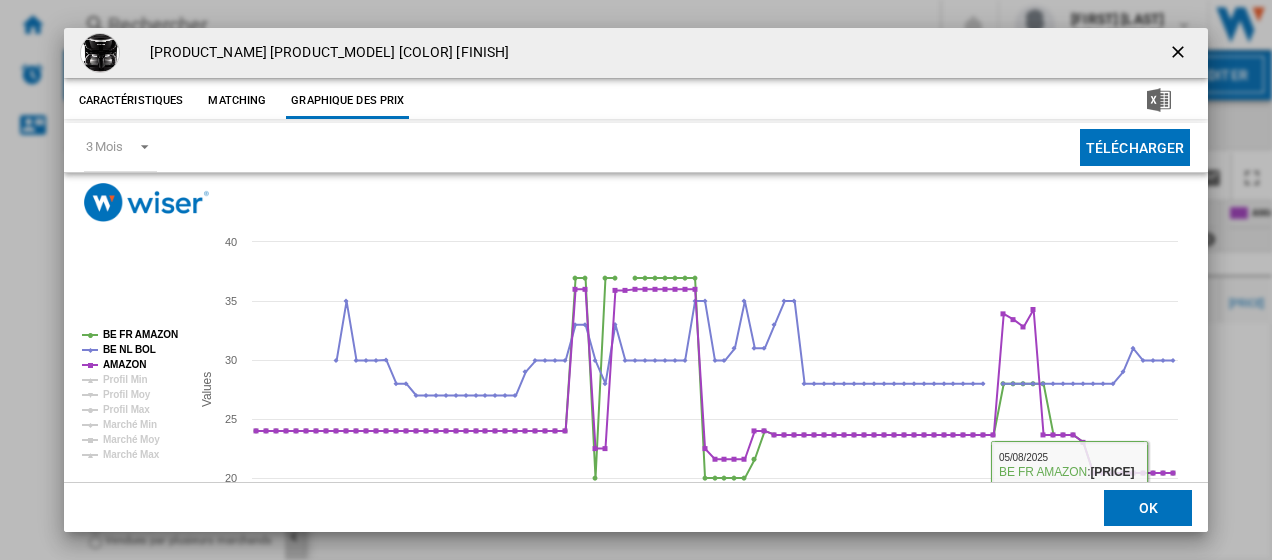 click on "OK" 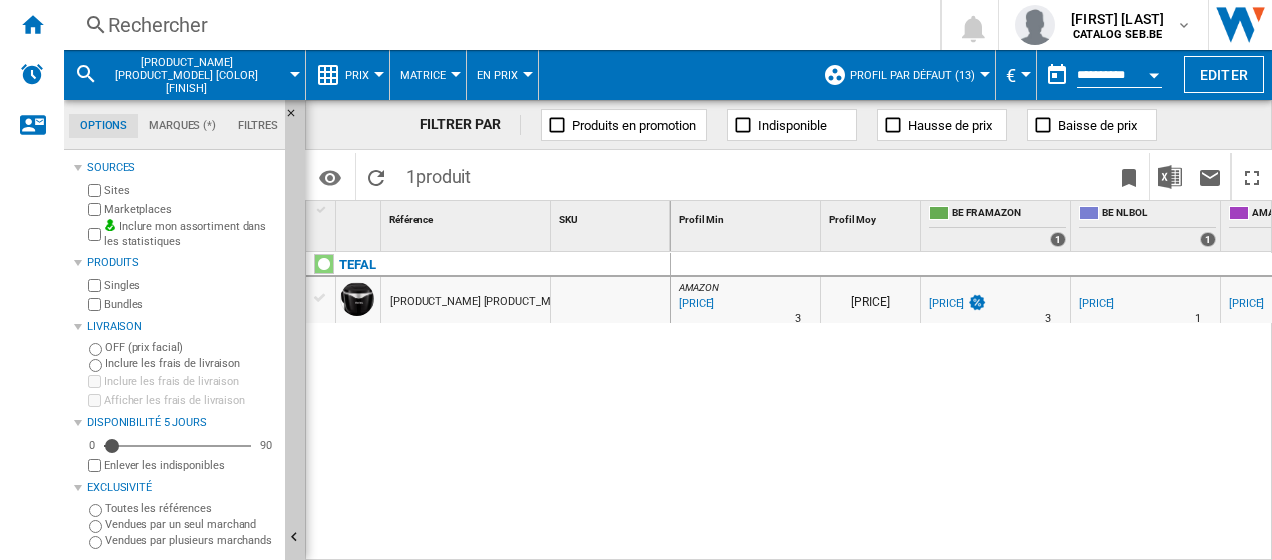 click on "Rechercher" at bounding box center (498, 25) 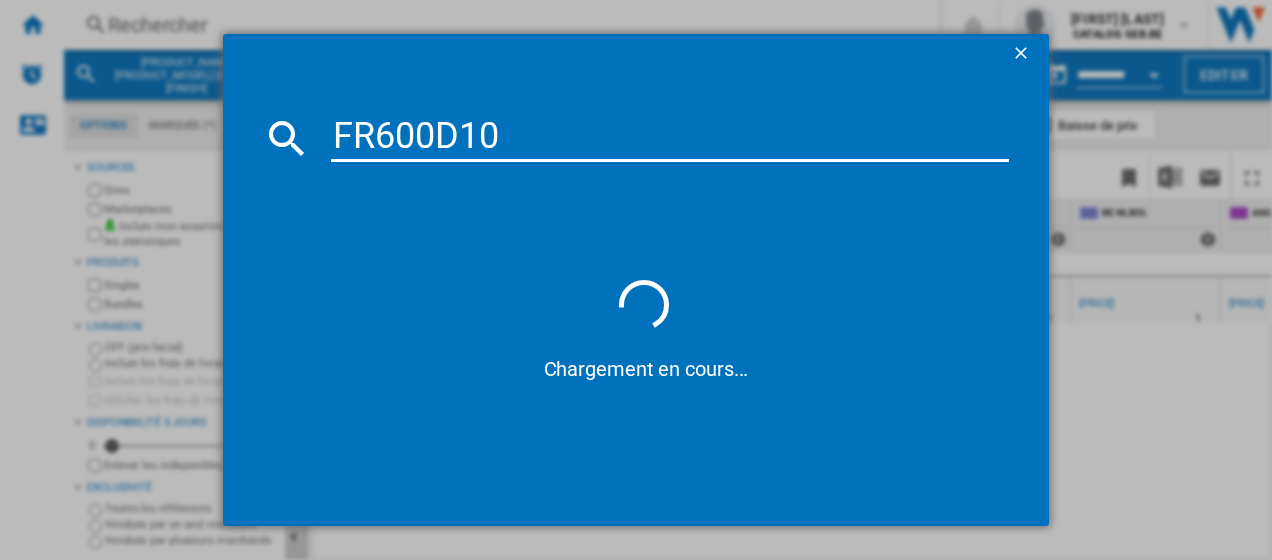 type on "FR600D10" 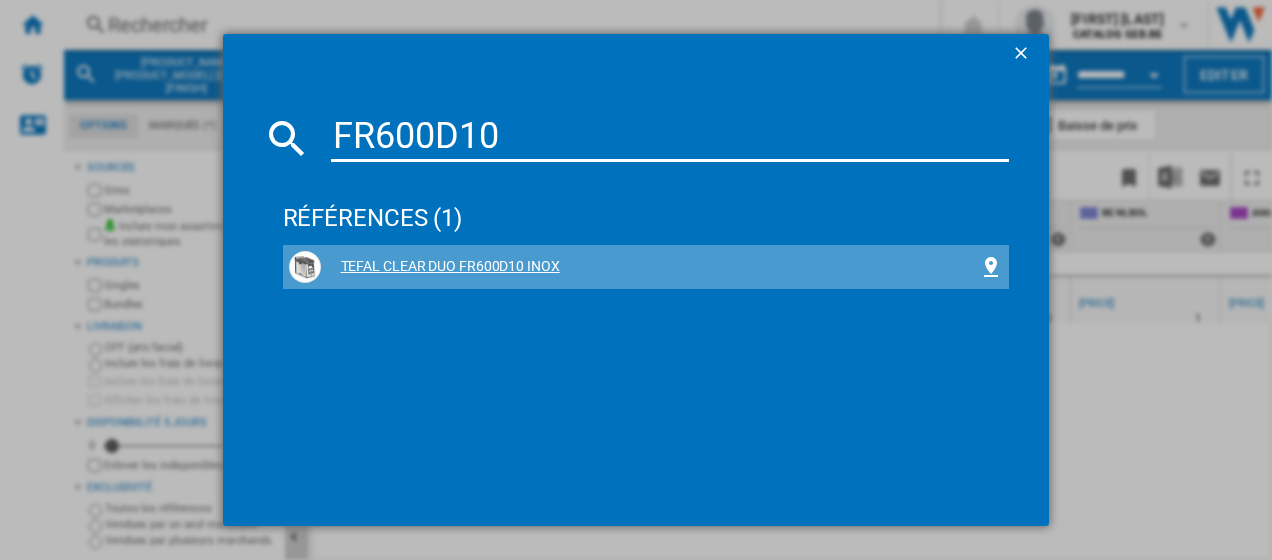 click on "TEFAL CLEAR DUO FR600D10 INOX" at bounding box center [650, 267] 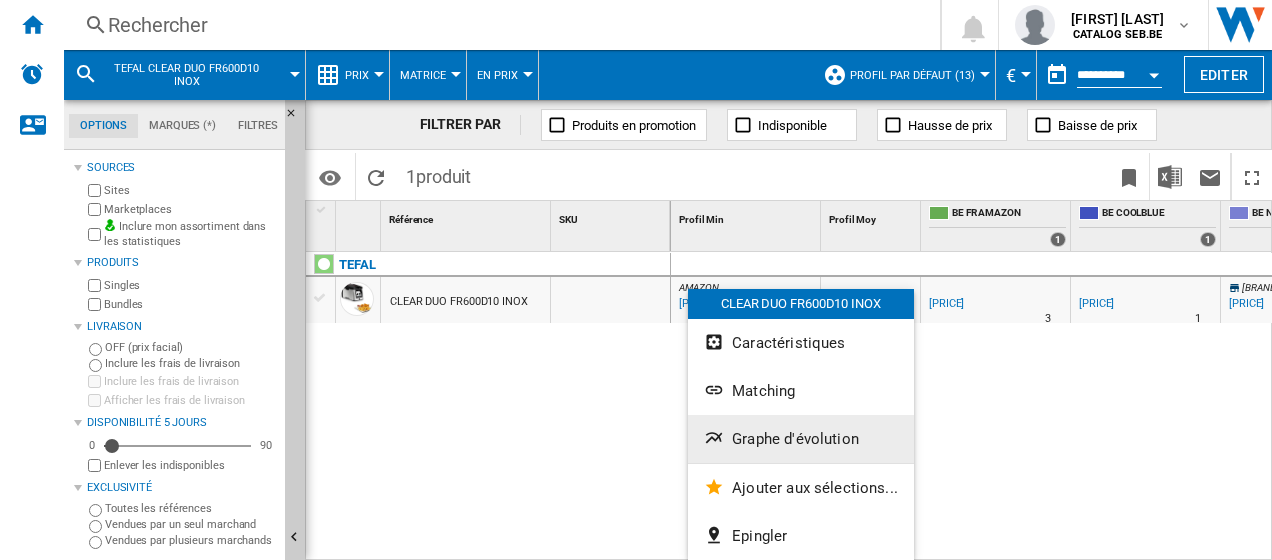 click on "Graphe d'évolution" at bounding box center (795, 439) 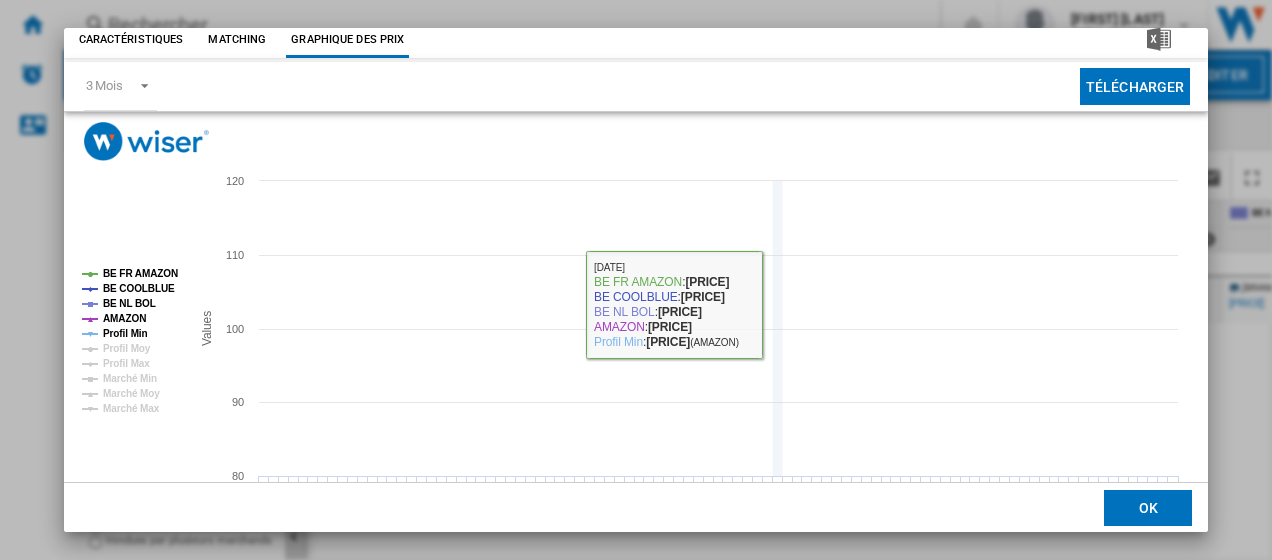 scroll, scrollTop: 62, scrollLeft: 0, axis: vertical 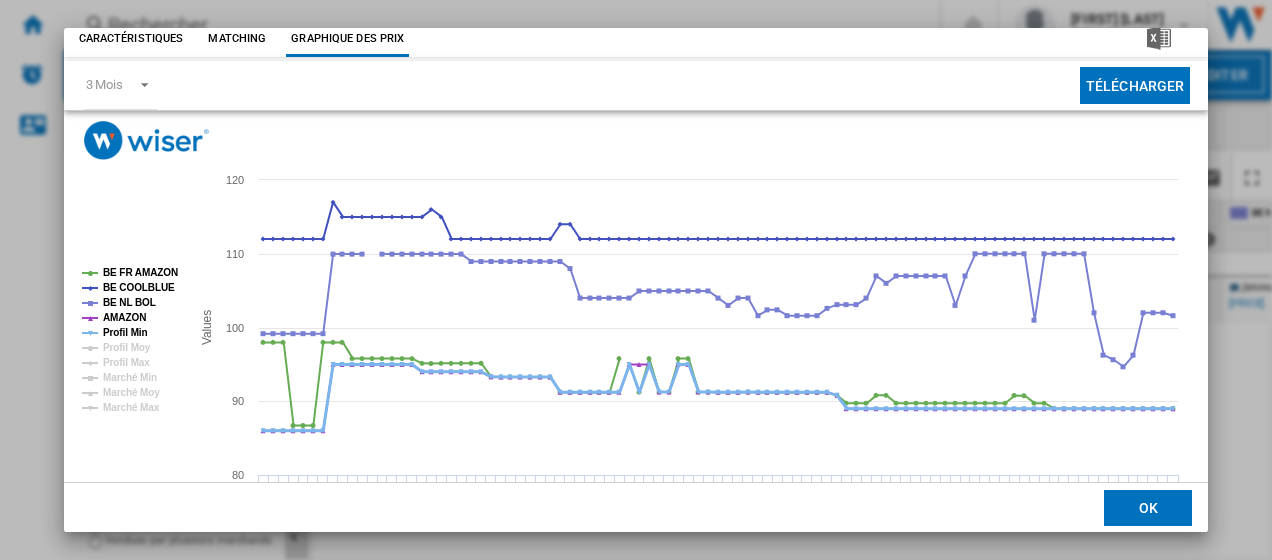 click on "Profil Min" 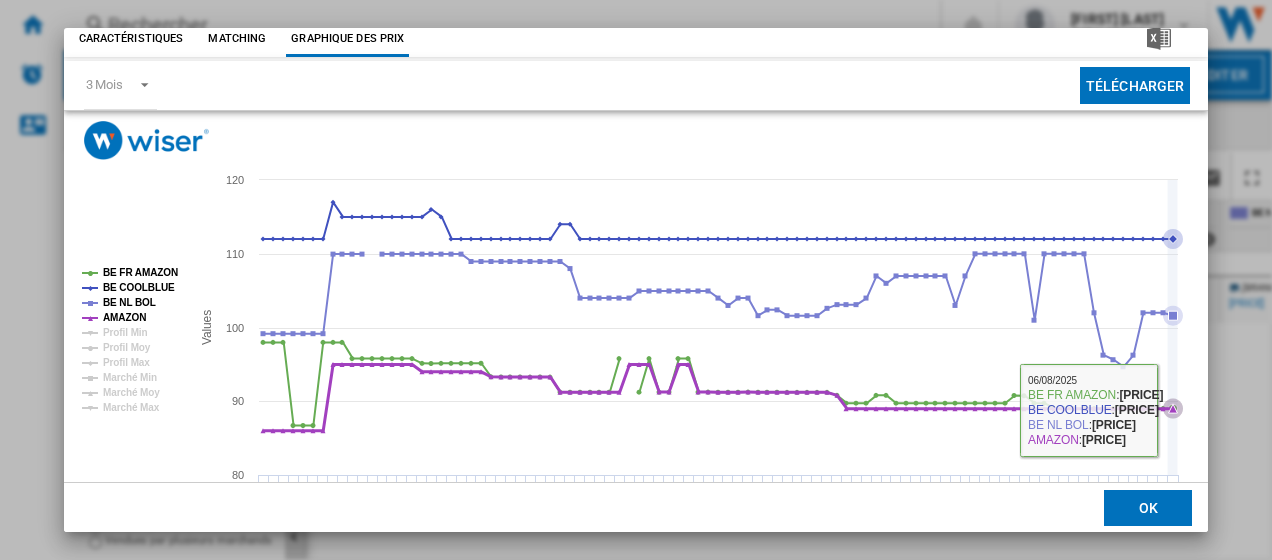 type 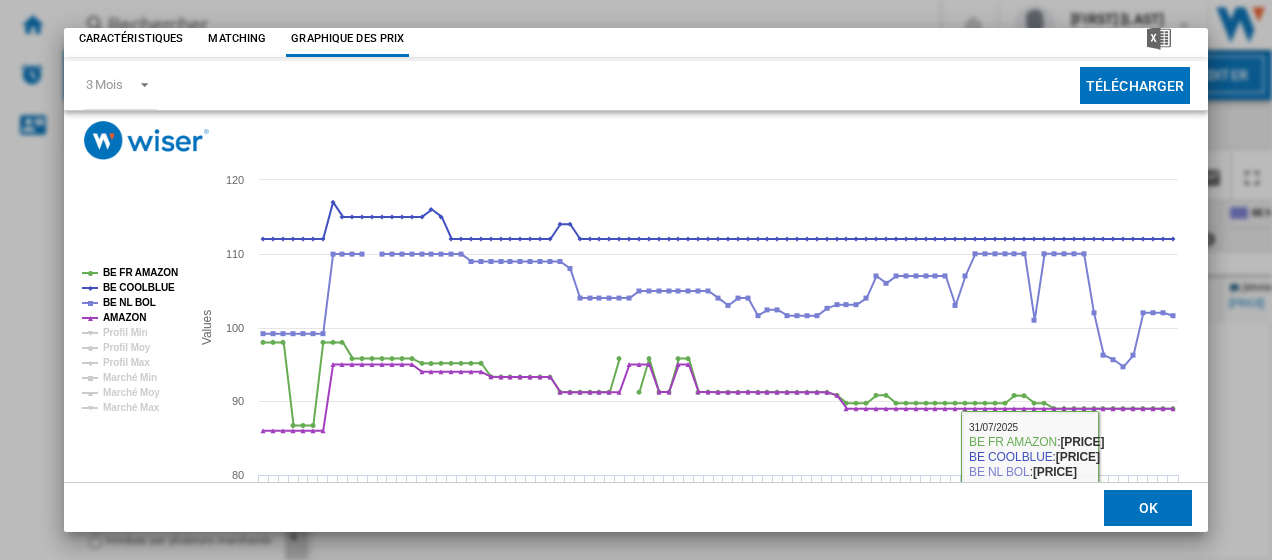 click on "OK" 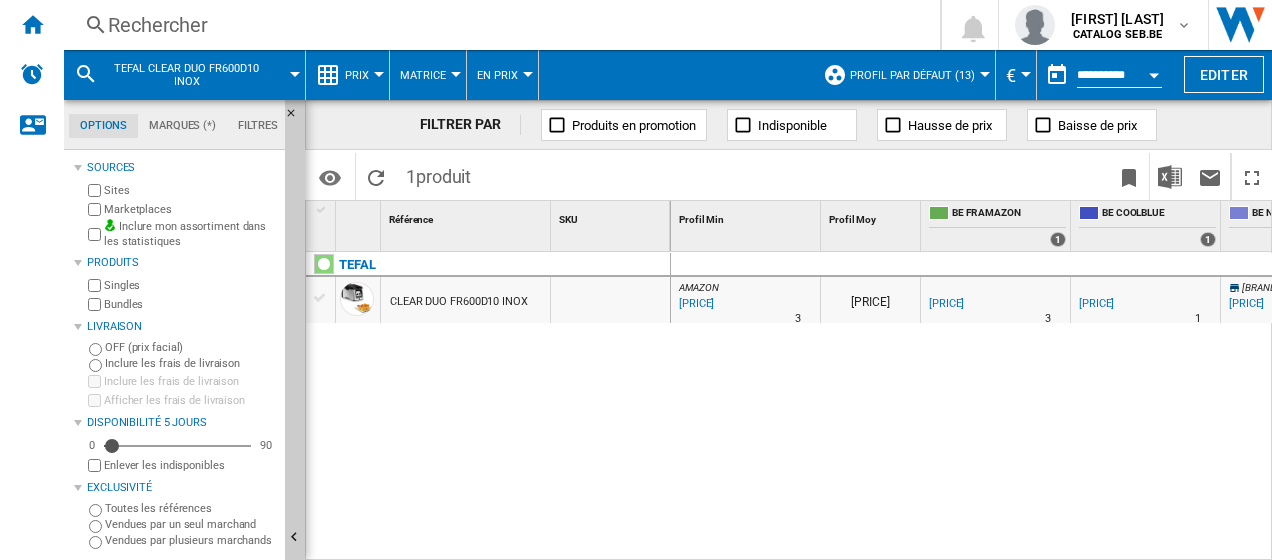 scroll, scrollTop: 0, scrollLeft: 86, axis: horizontal 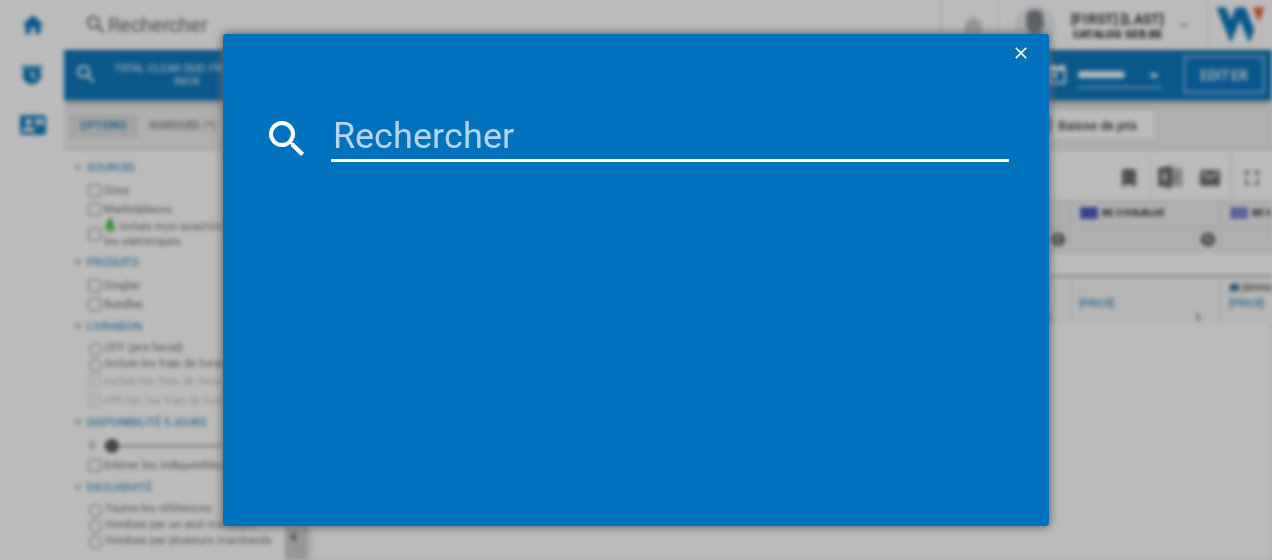 click at bounding box center (670, 138) 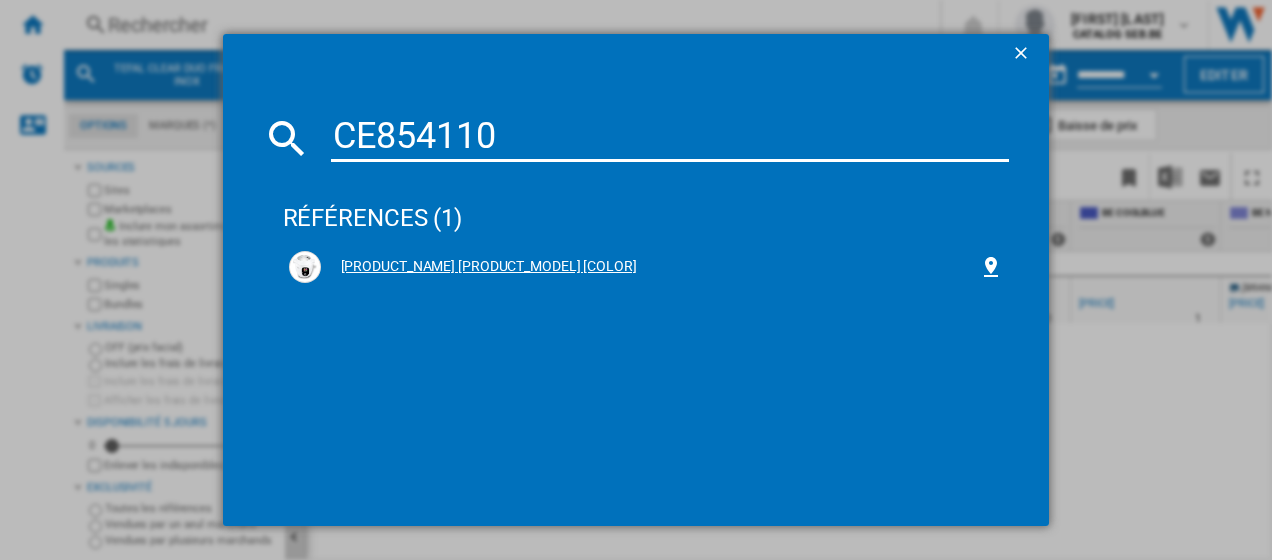type on "CE854110" 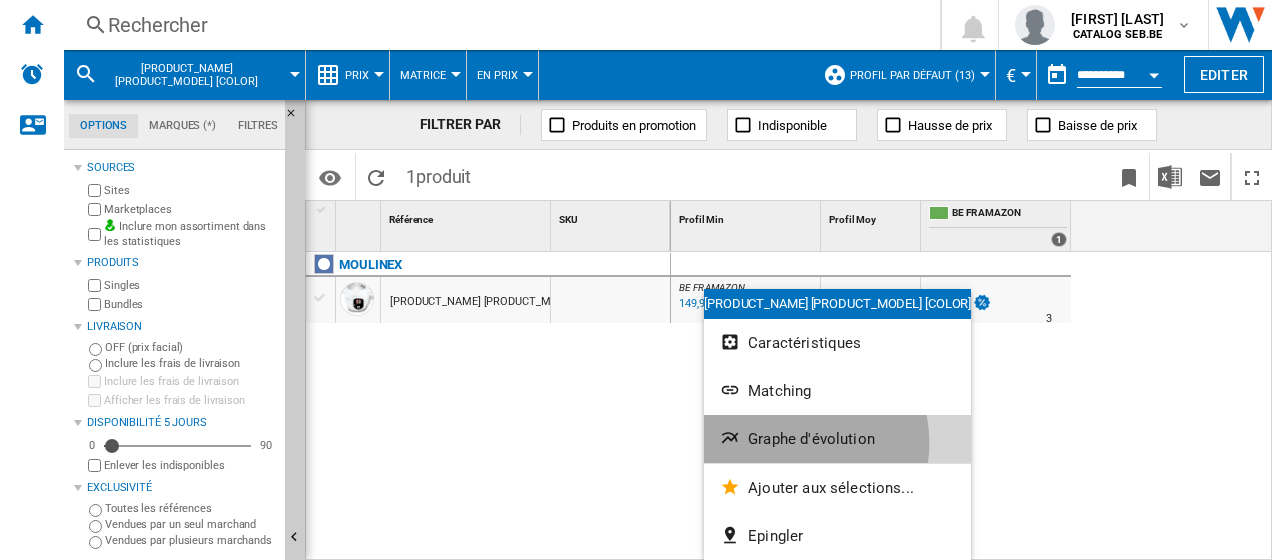 click on "Graphe d'évolution" at bounding box center [811, 439] 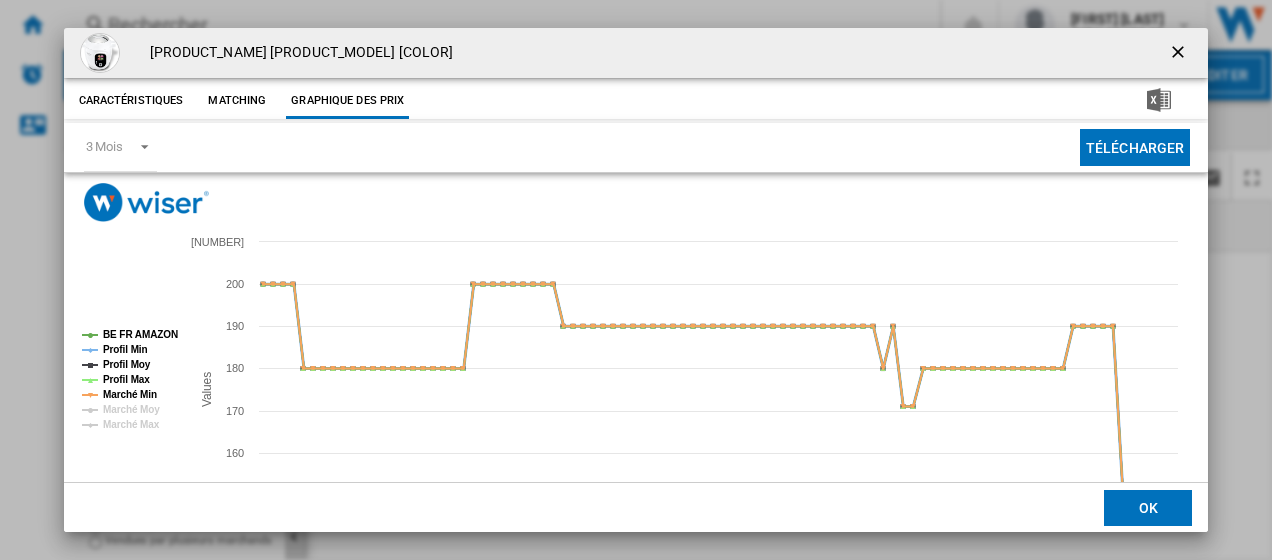 click on "Profil Min" 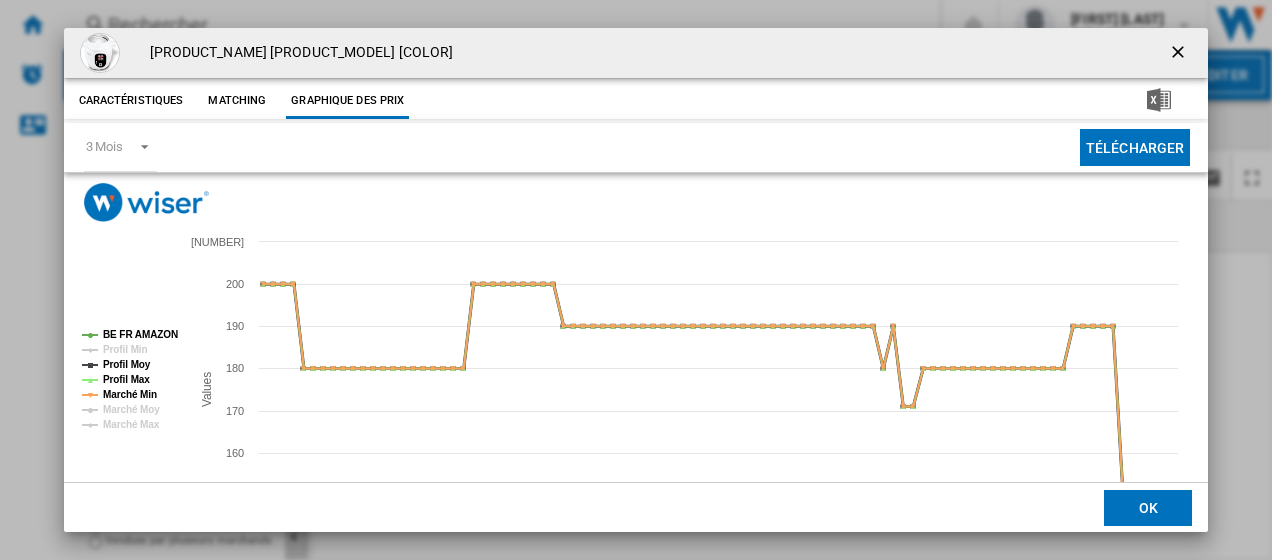 click on "Profil Moy" 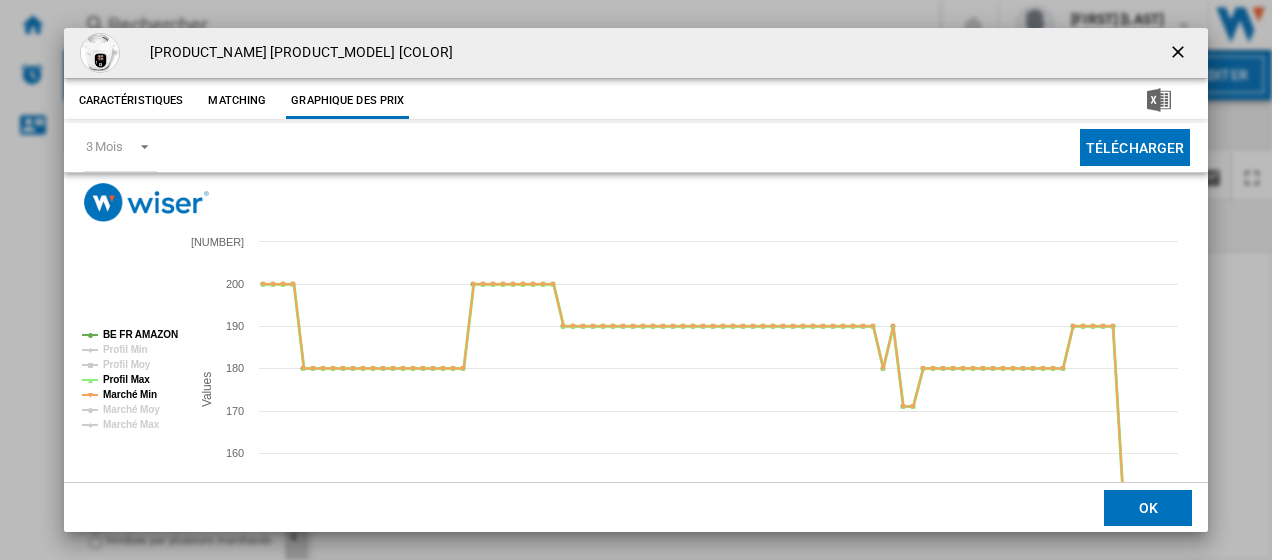 click on "Profil Max" 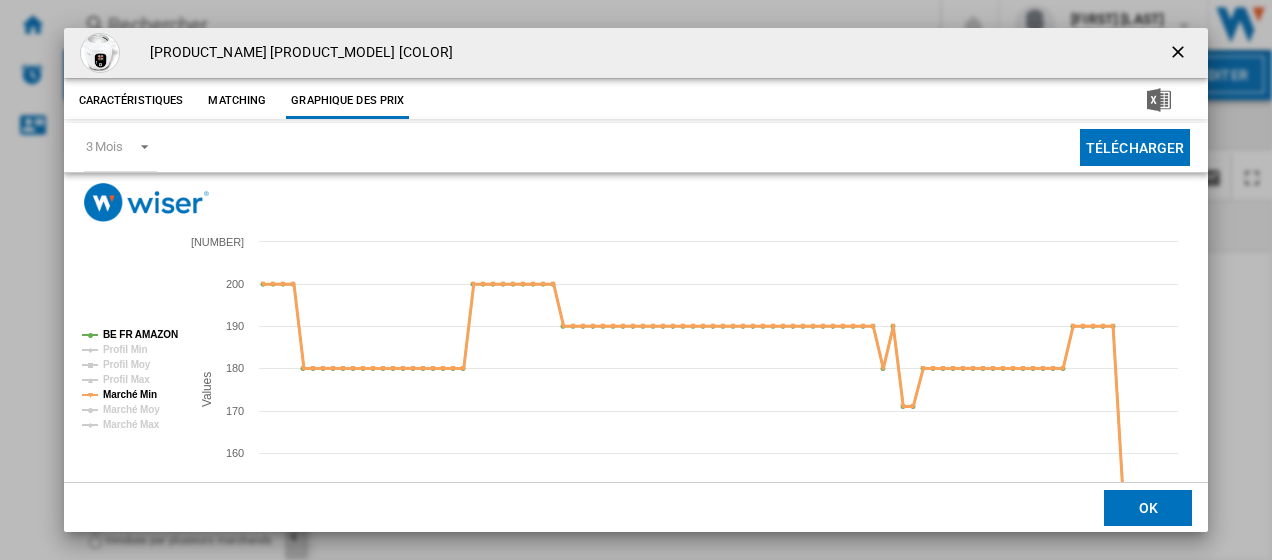 click on "Marché Min" 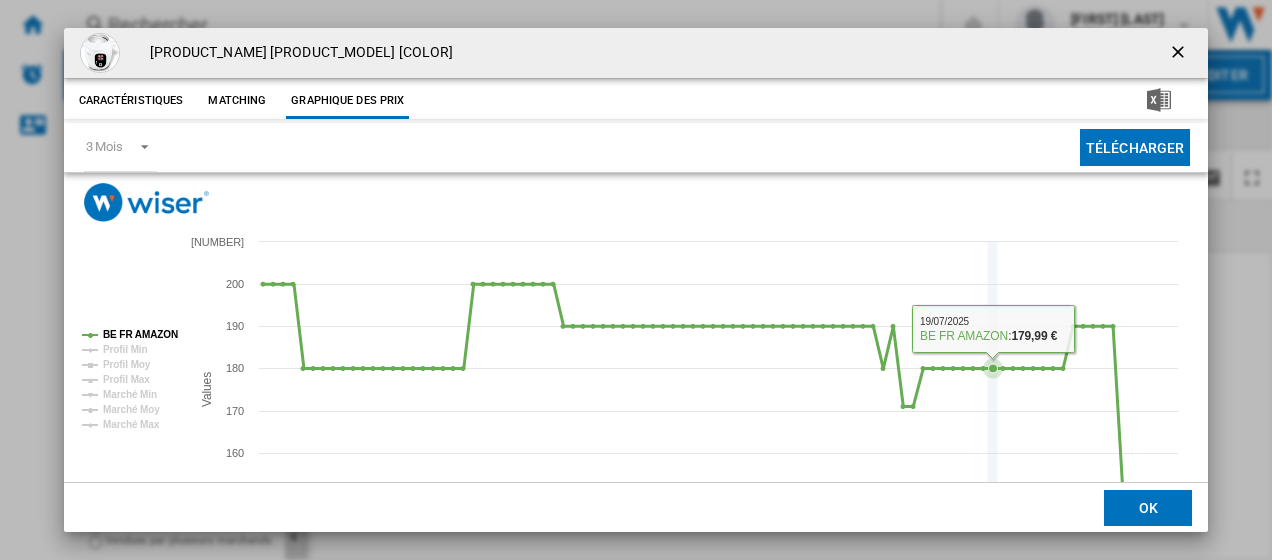 type 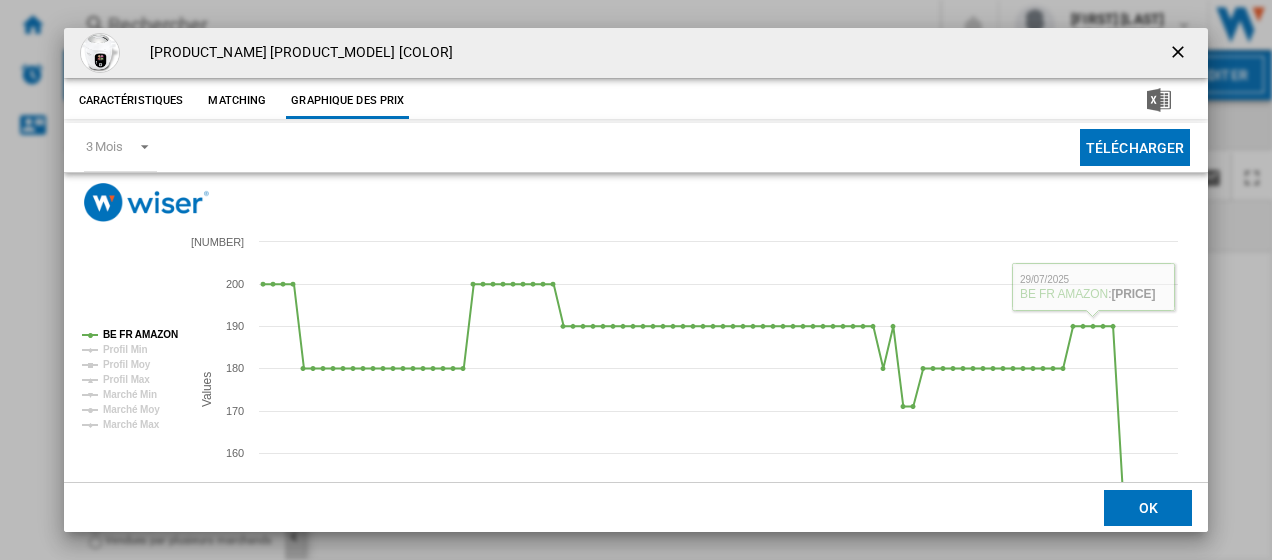 click on "OK" 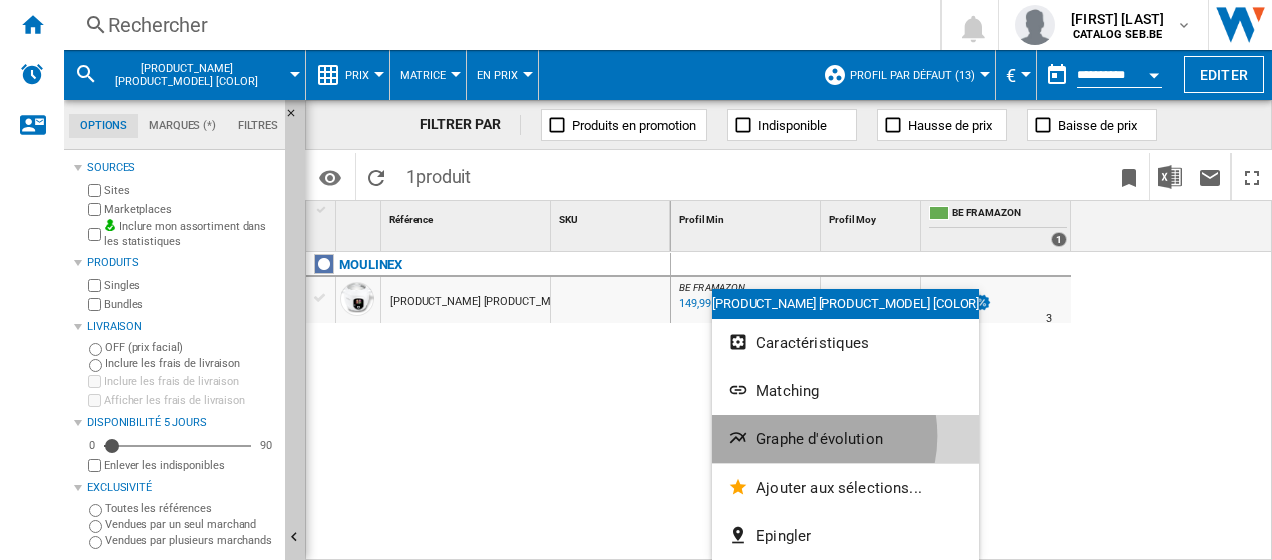 click on "Graphe d'évolution" at bounding box center [819, 439] 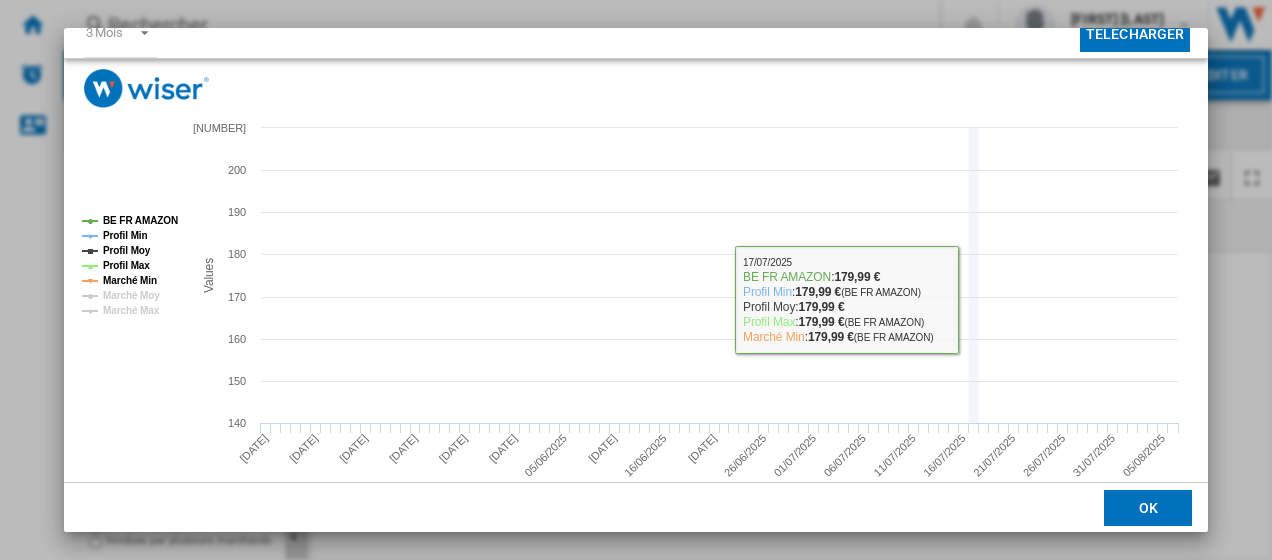 scroll, scrollTop: 120, scrollLeft: 0, axis: vertical 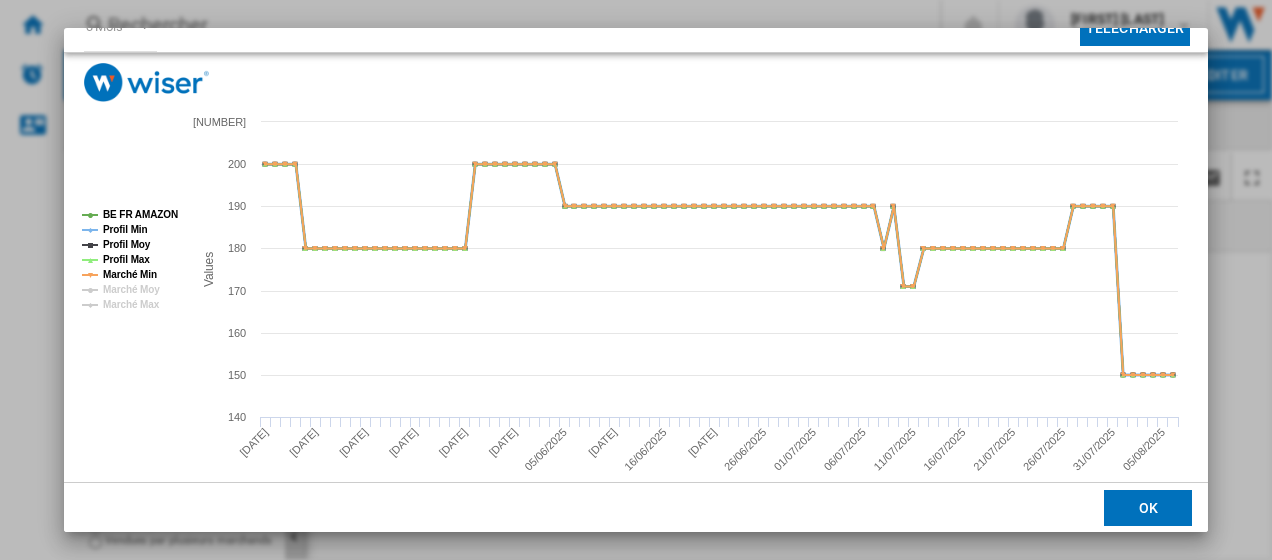 click on "Profil Min" 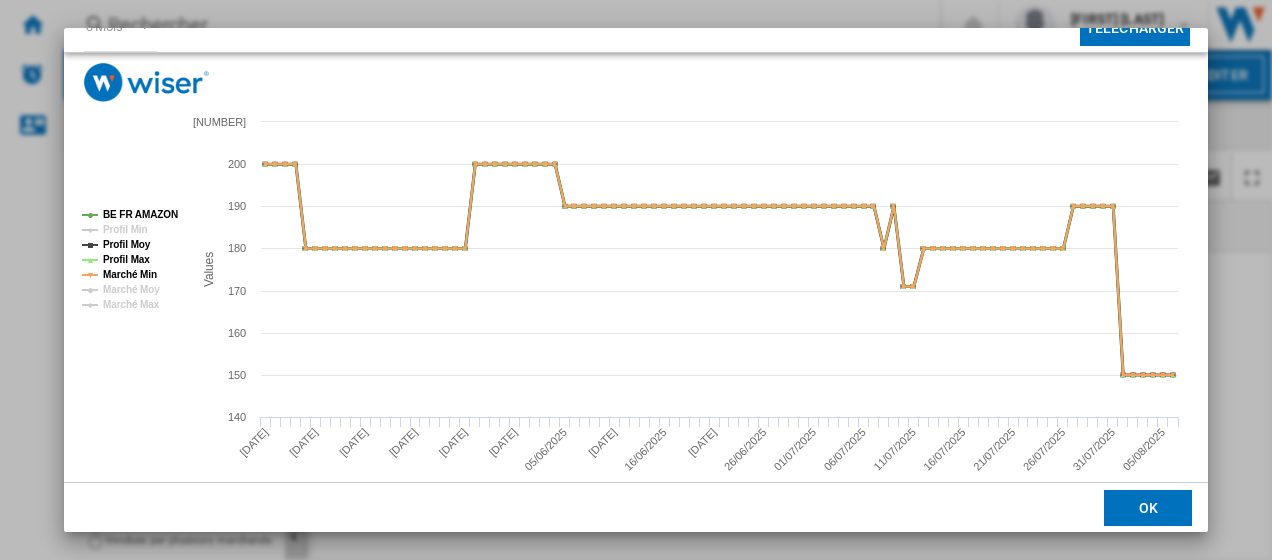 click on "Profil Moy" 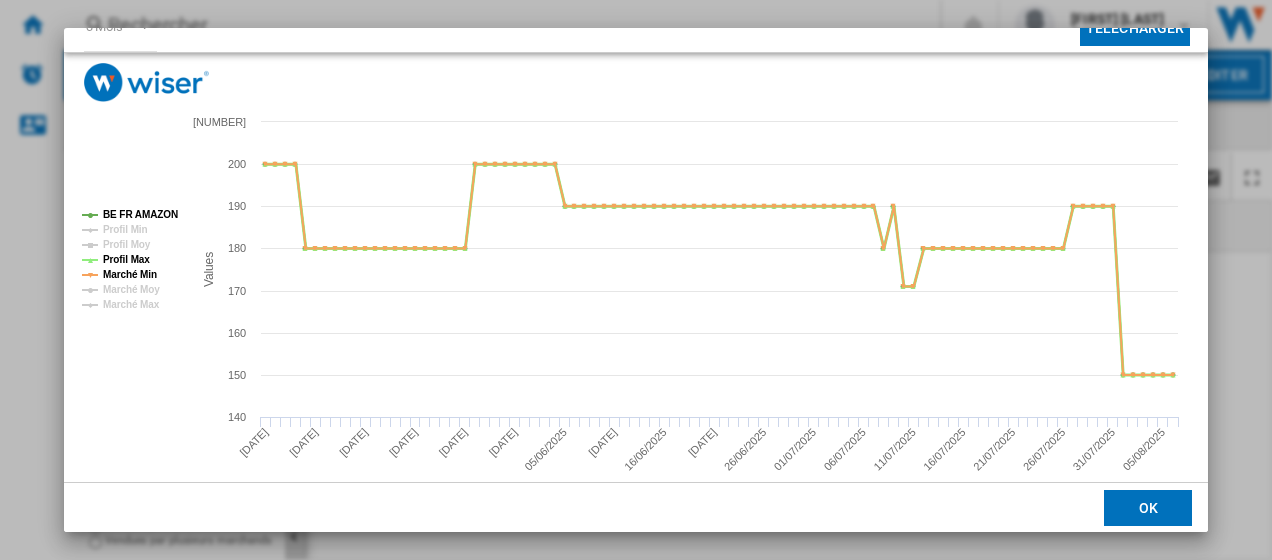 click on "Profil Max" 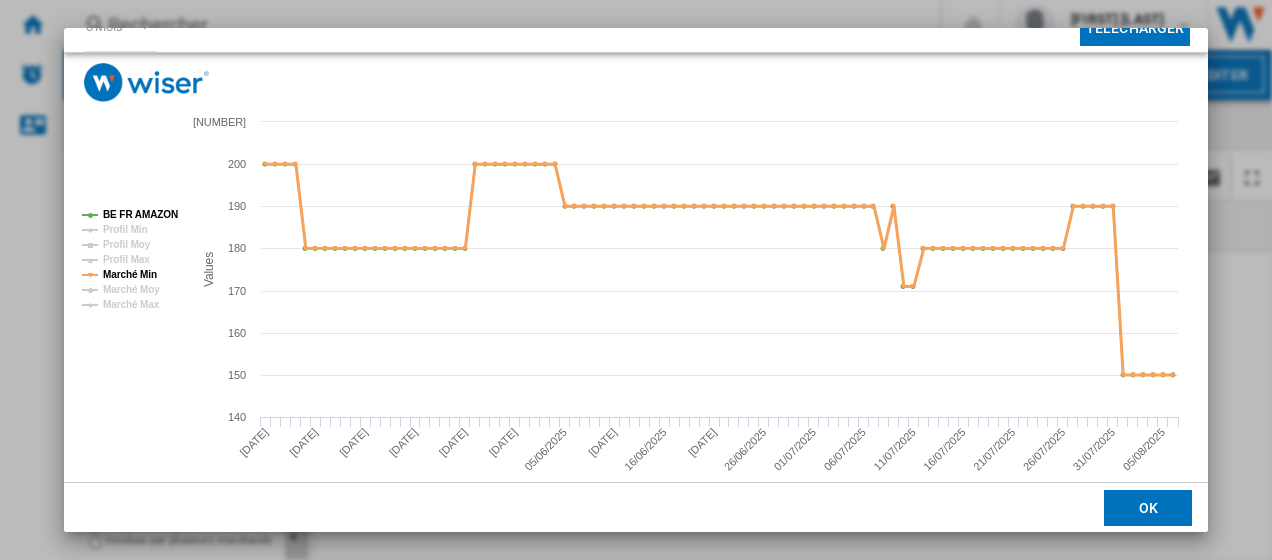click on "Marché Min" 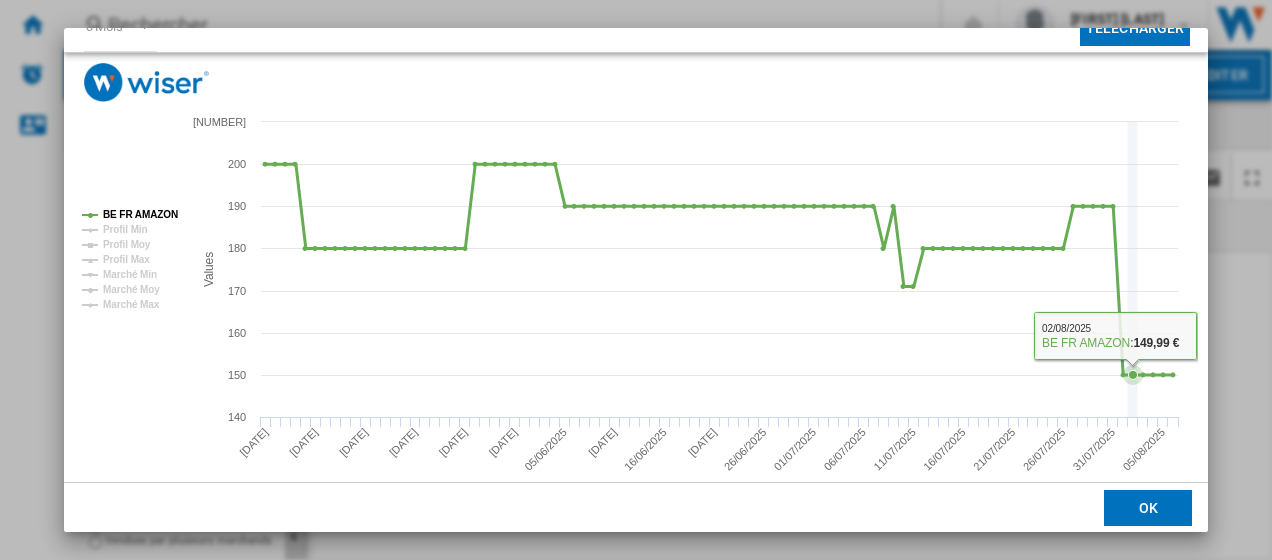 type 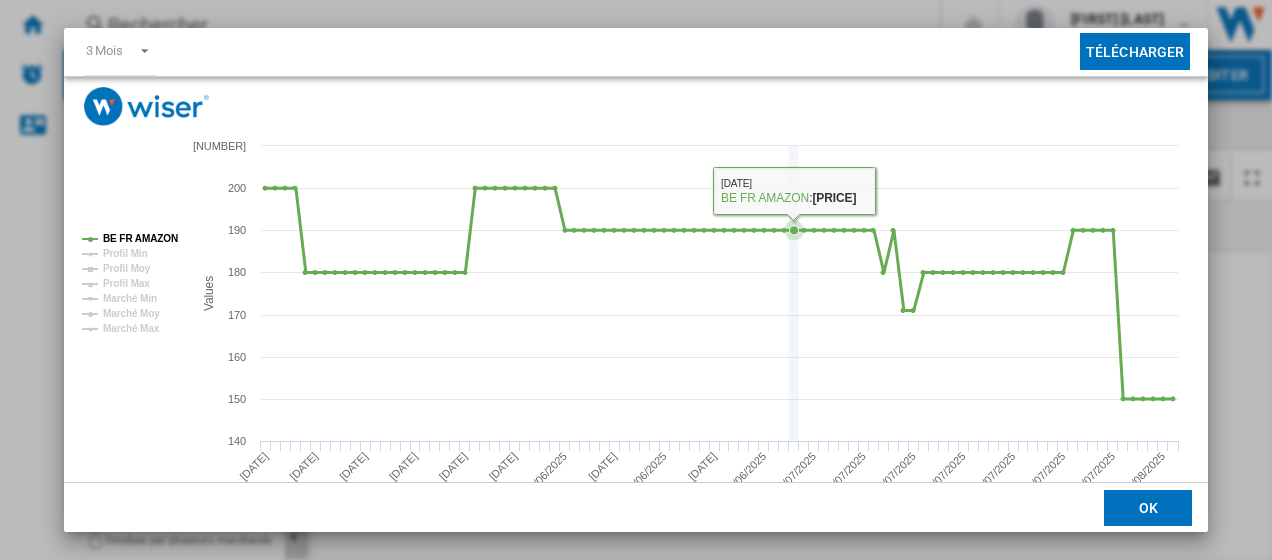 scroll, scrollTop: 0, scrollLeft: 0, axis: both 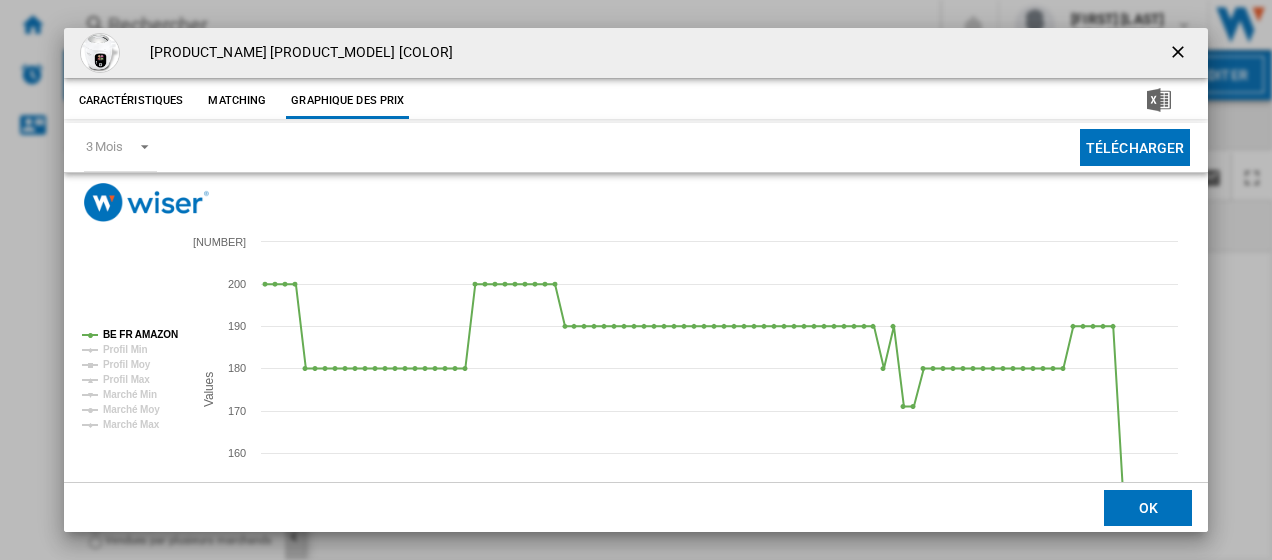 click on "[PRODUCT_NAME] [PRODUCT_MODEL] [COLOR]" at bounding box center [297, 53] 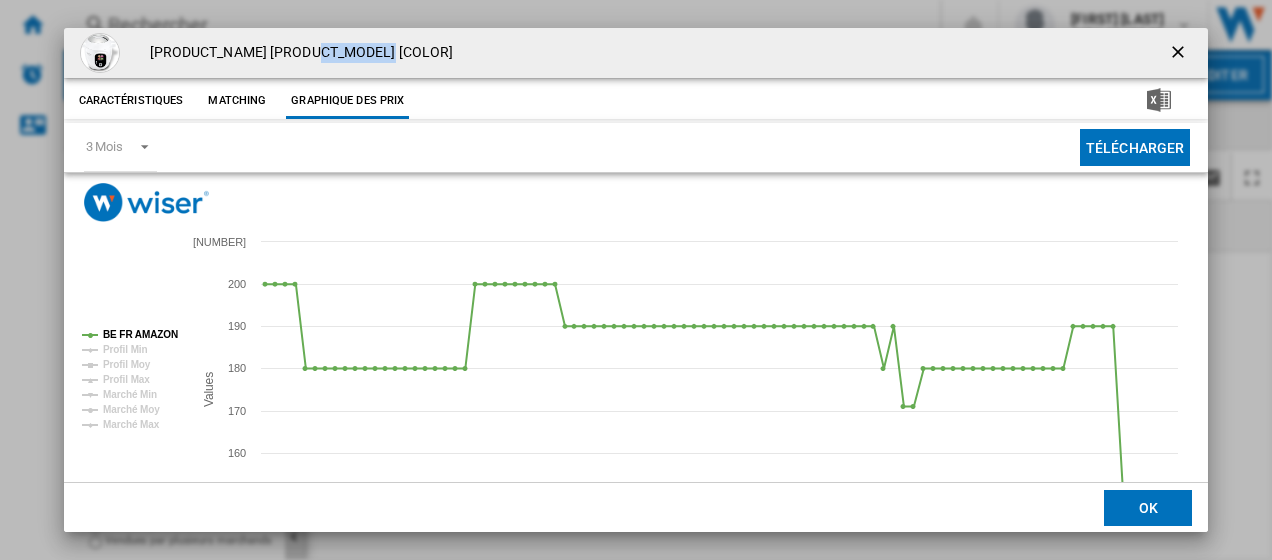 click on "[PRODUCT_NAME] [PRODUCT_MODEL] [COLOR]" at bounding box center (297, 53) 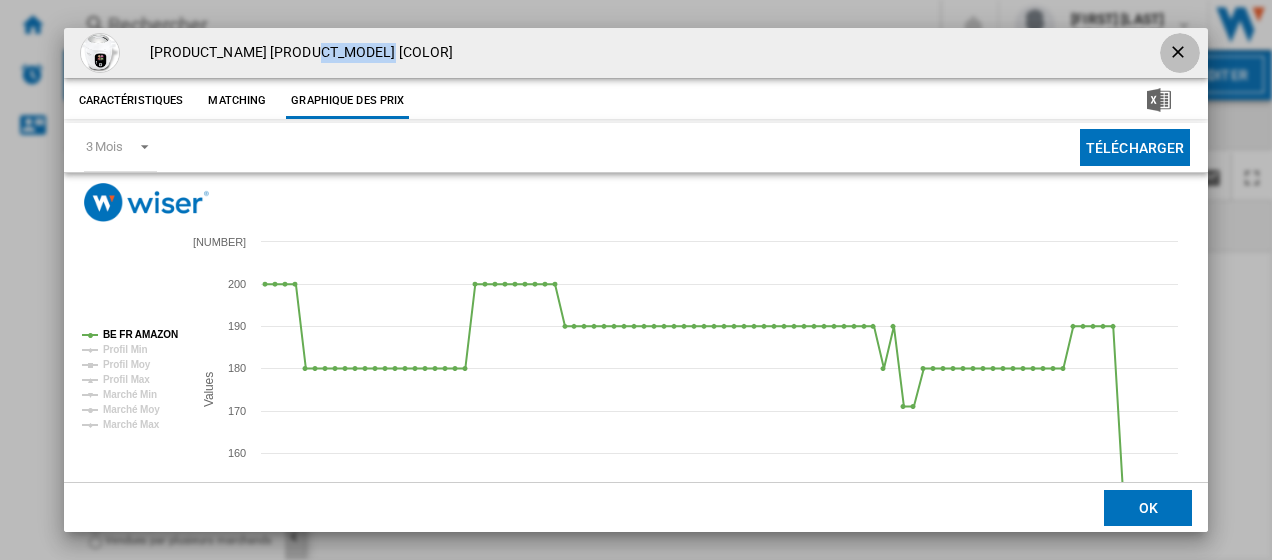 click at bounding box center [1180, 53] 